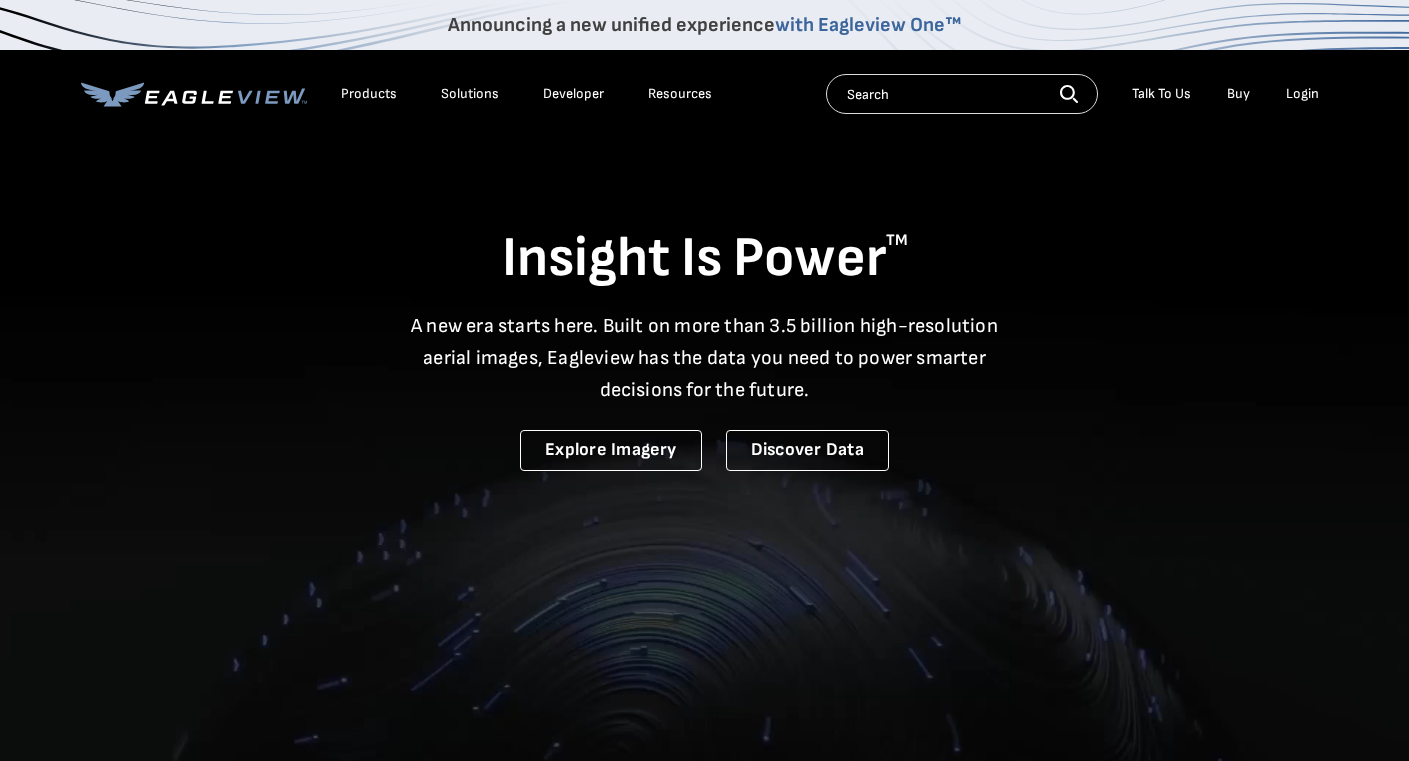 scroll, scrollTop: 0, scrollLeft: 0, axis: both 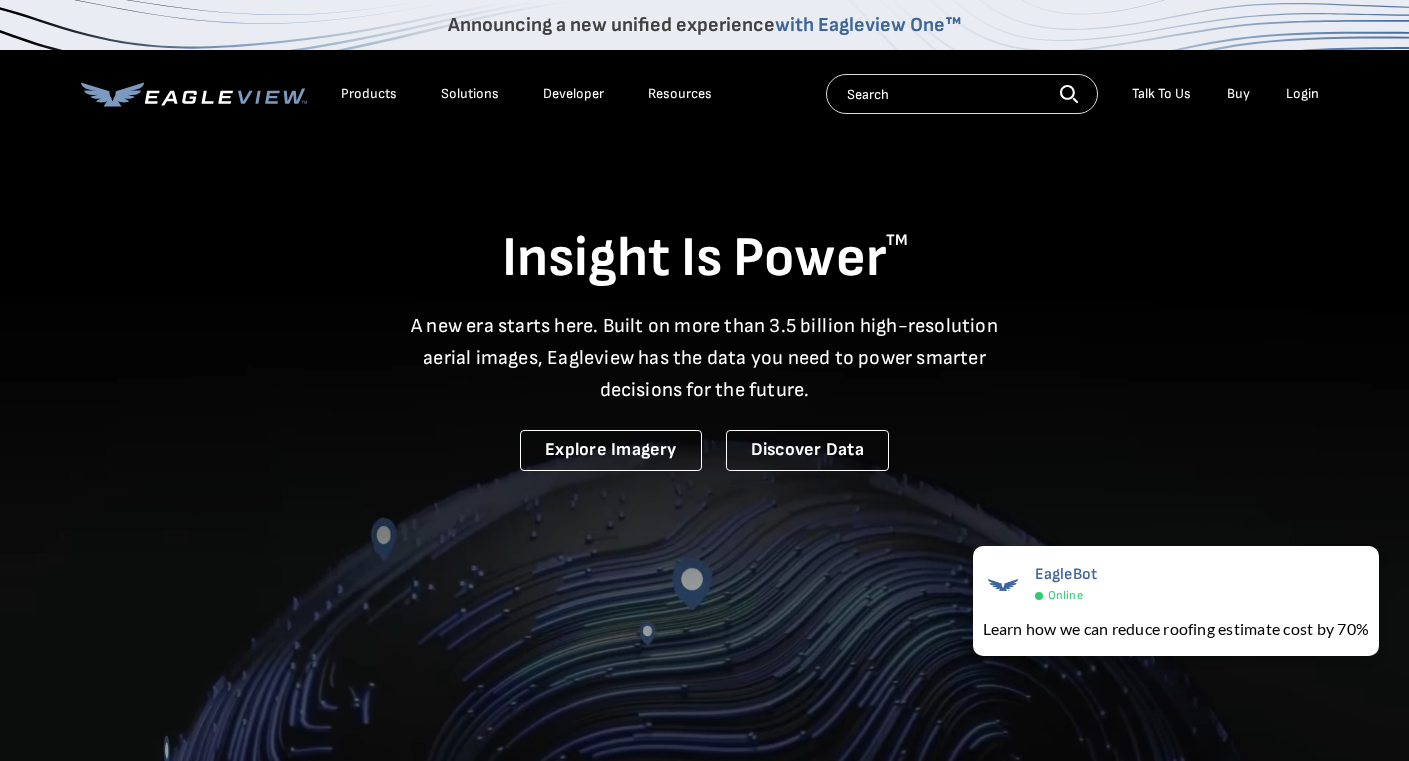 click on "Login" at bounding box center (1302, 94) 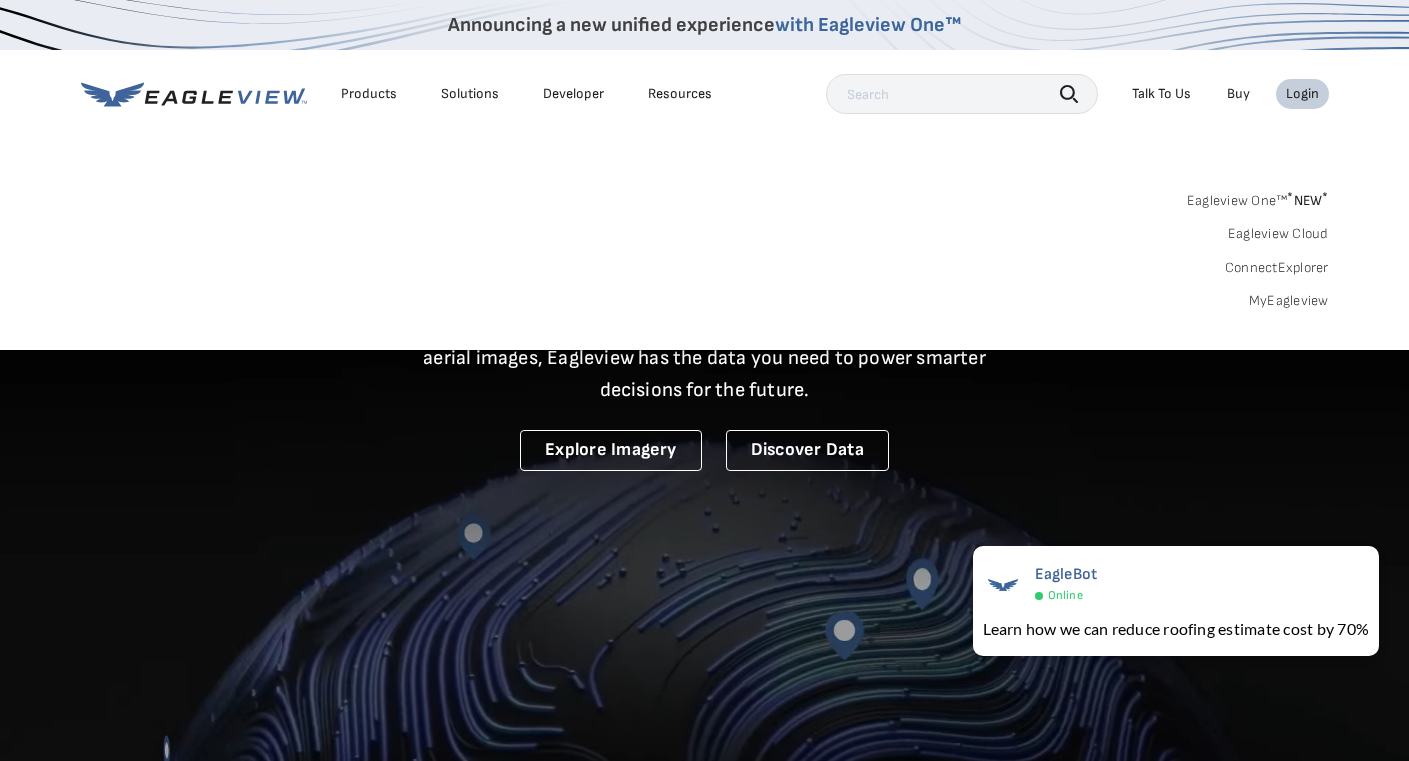 click on "Login" at bounding box center (1302, 94) 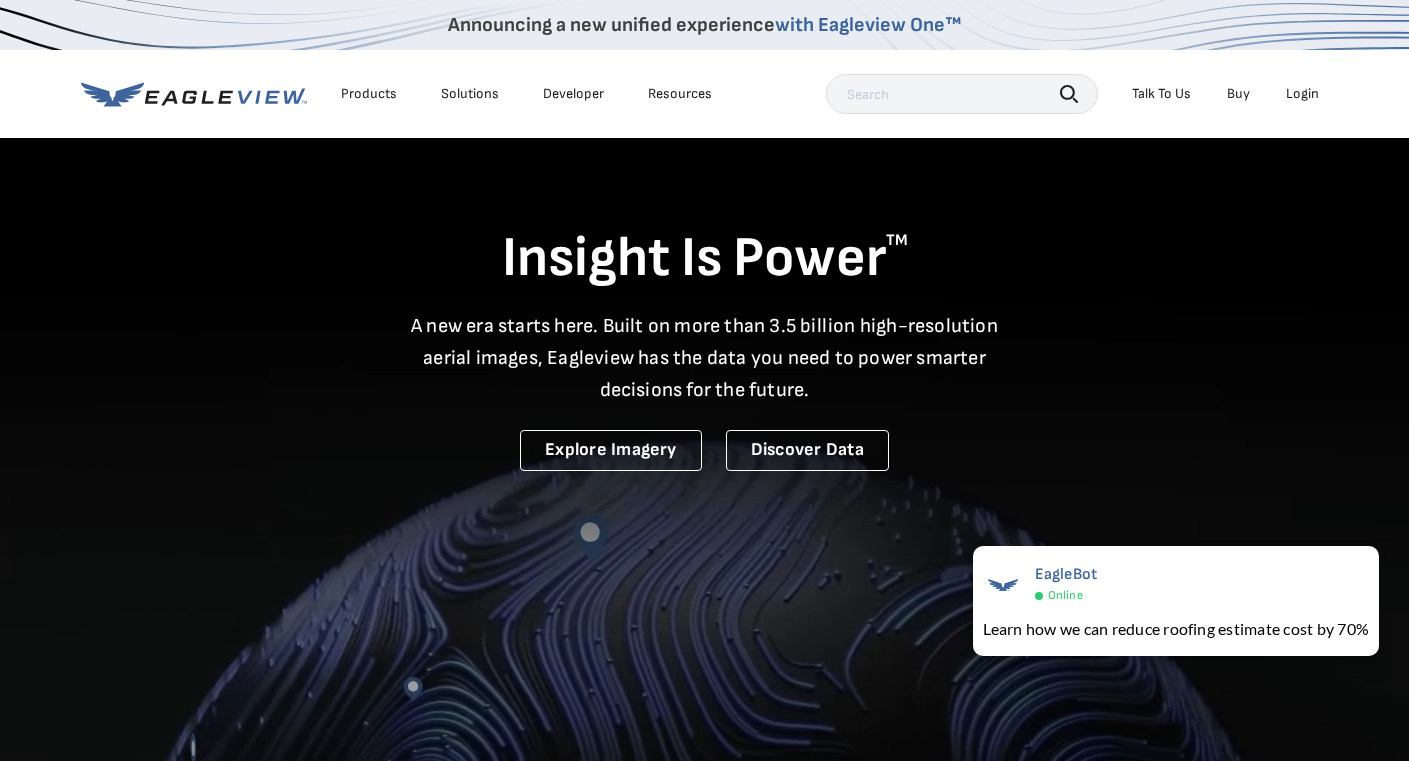 click on "Login" at bounding box center (1302, 94) 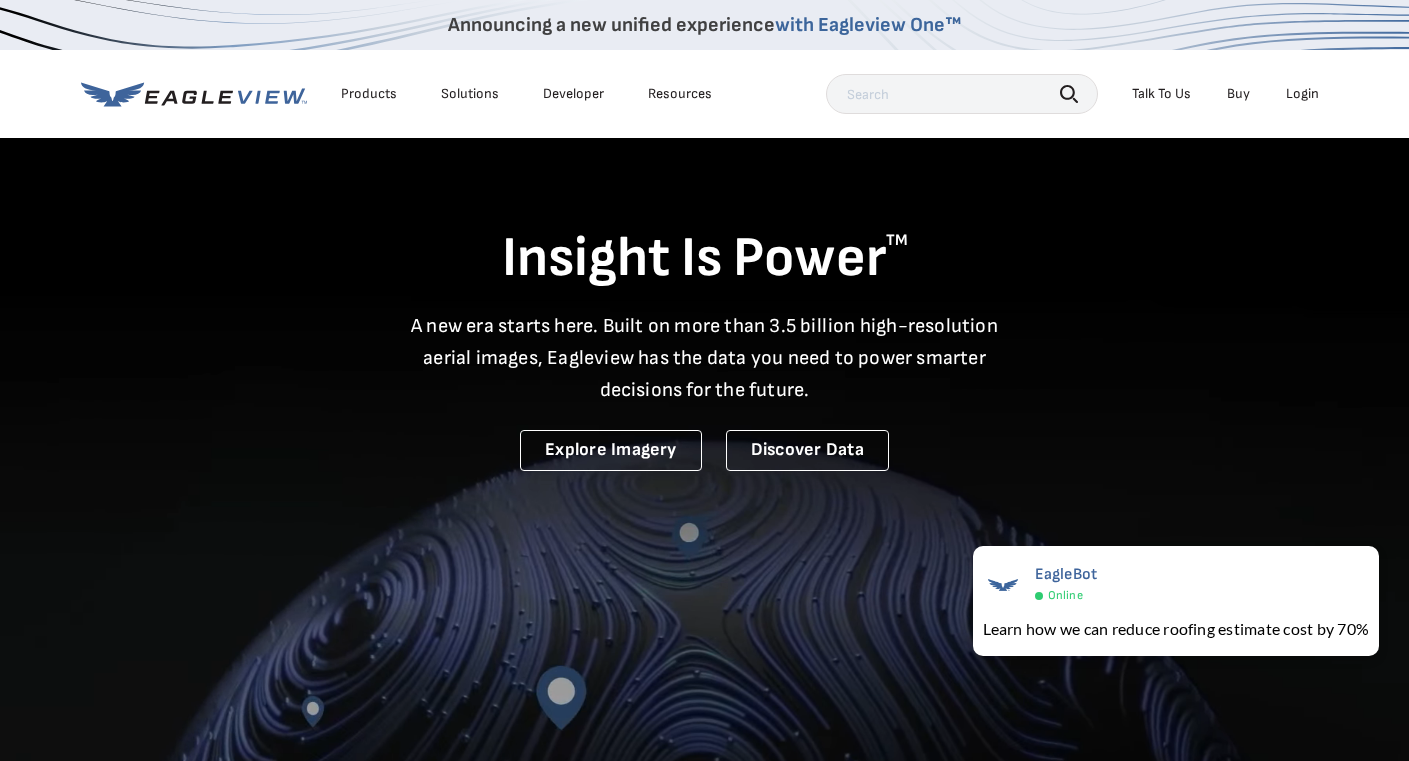 click on "Login" at bounding box center (1302, 94) 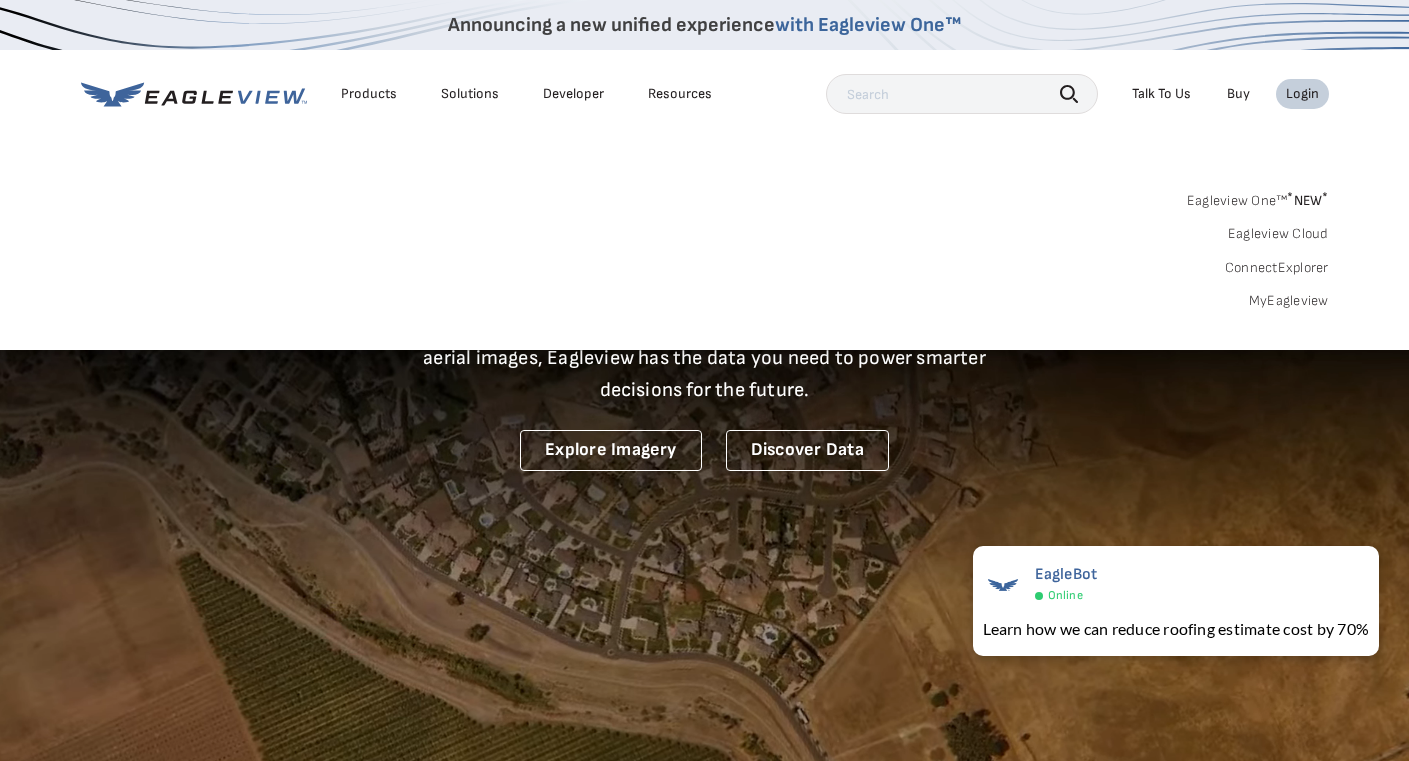 click on "MyEagleview" at bounding box center [1289, 301] 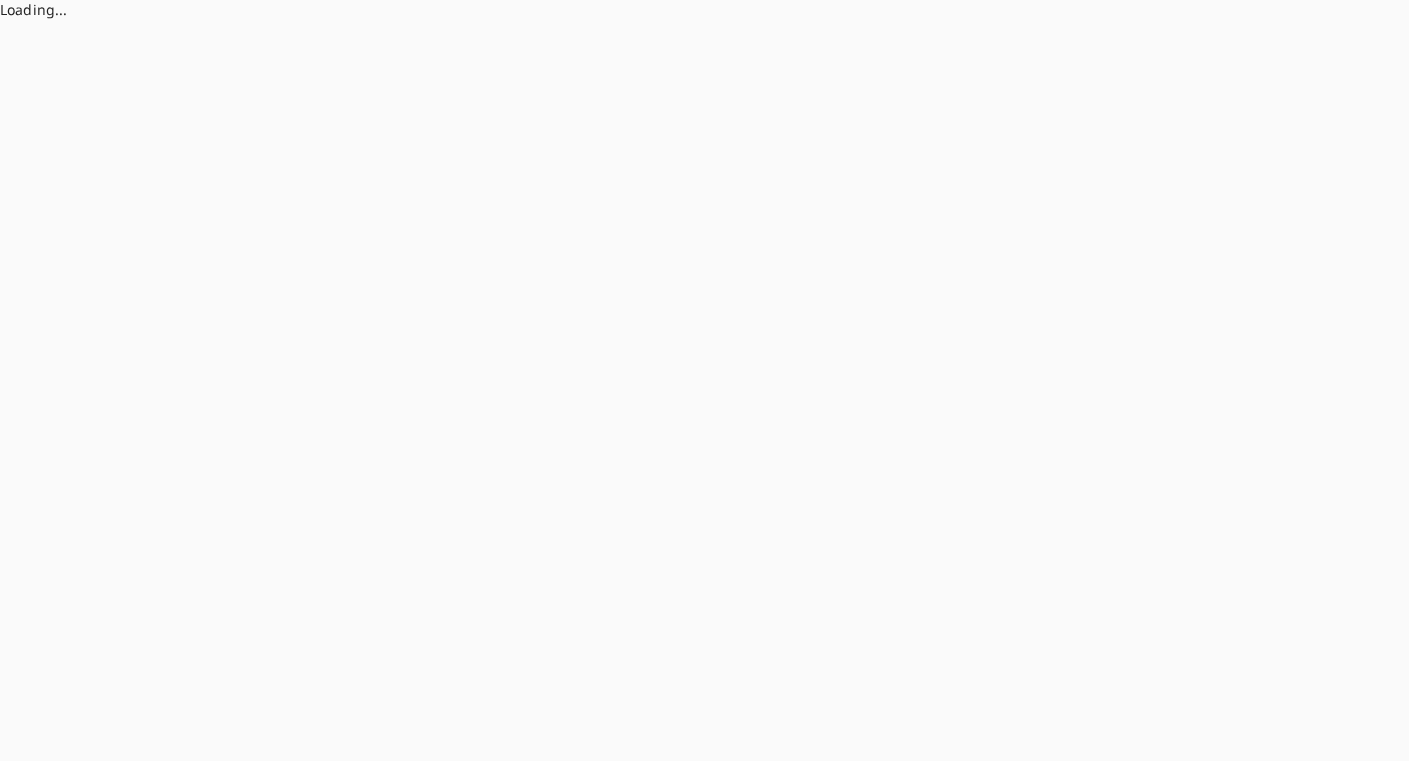 scroll, scrollTop: 0, scrollLeft: 0, axis: both 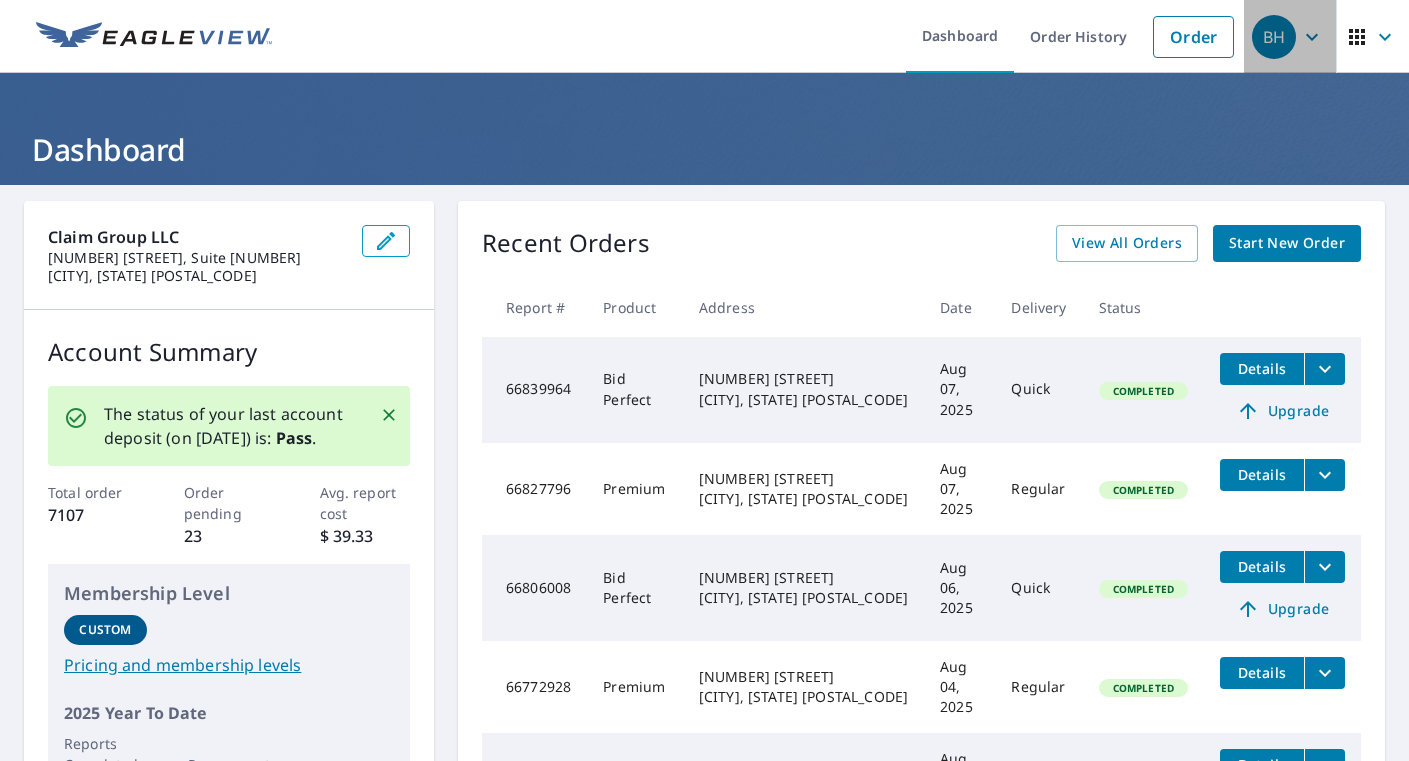 click 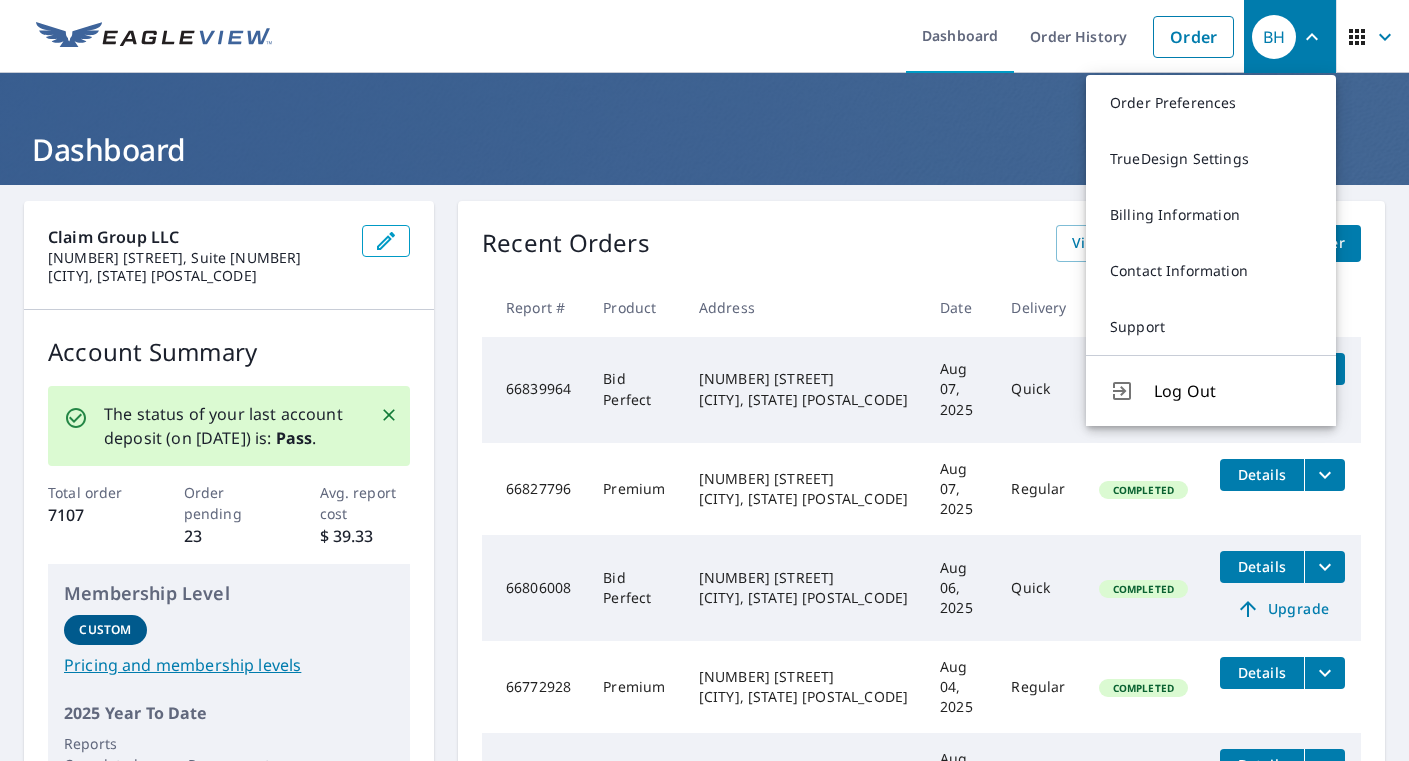 click on "Dashboard" at bounding box center (704, 129) 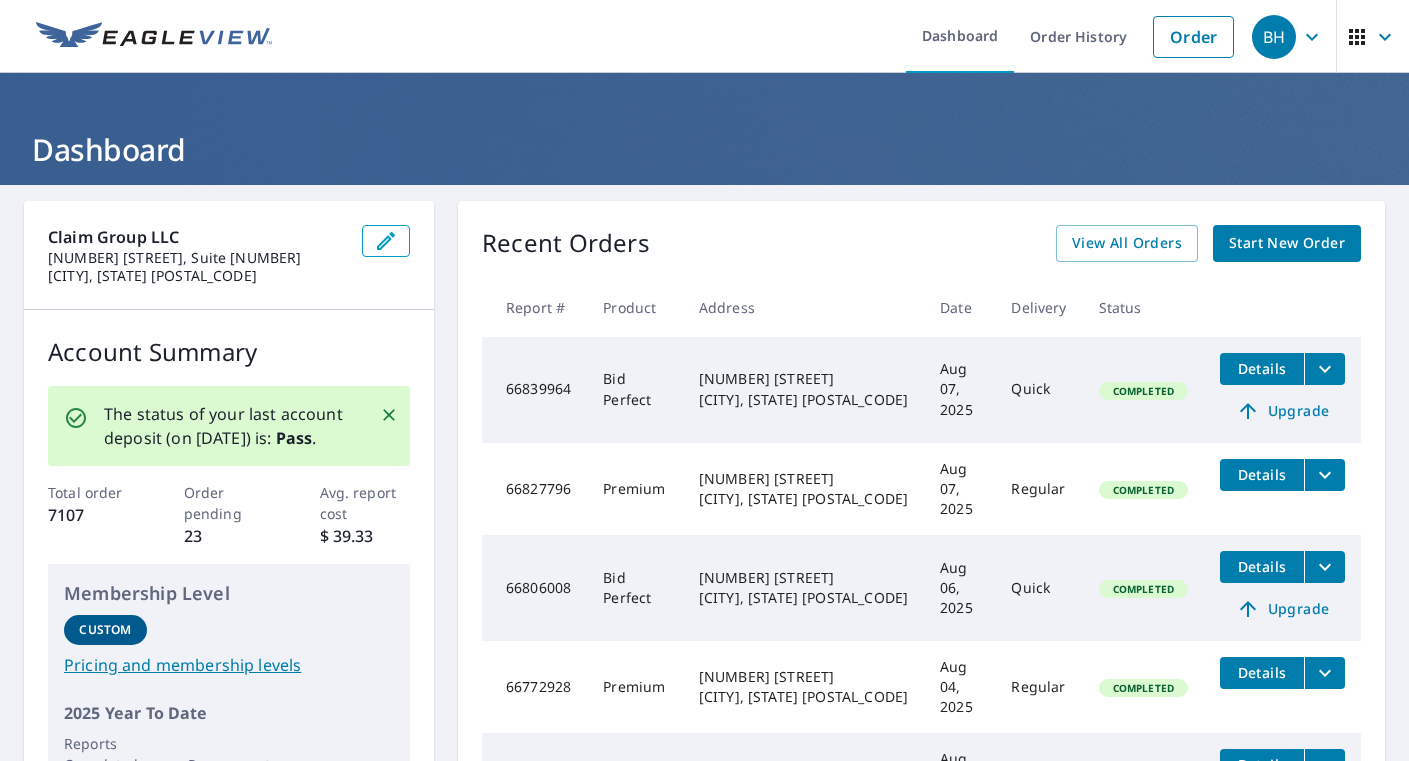 click on "Upgrade" at bounding box center (1282, 411) 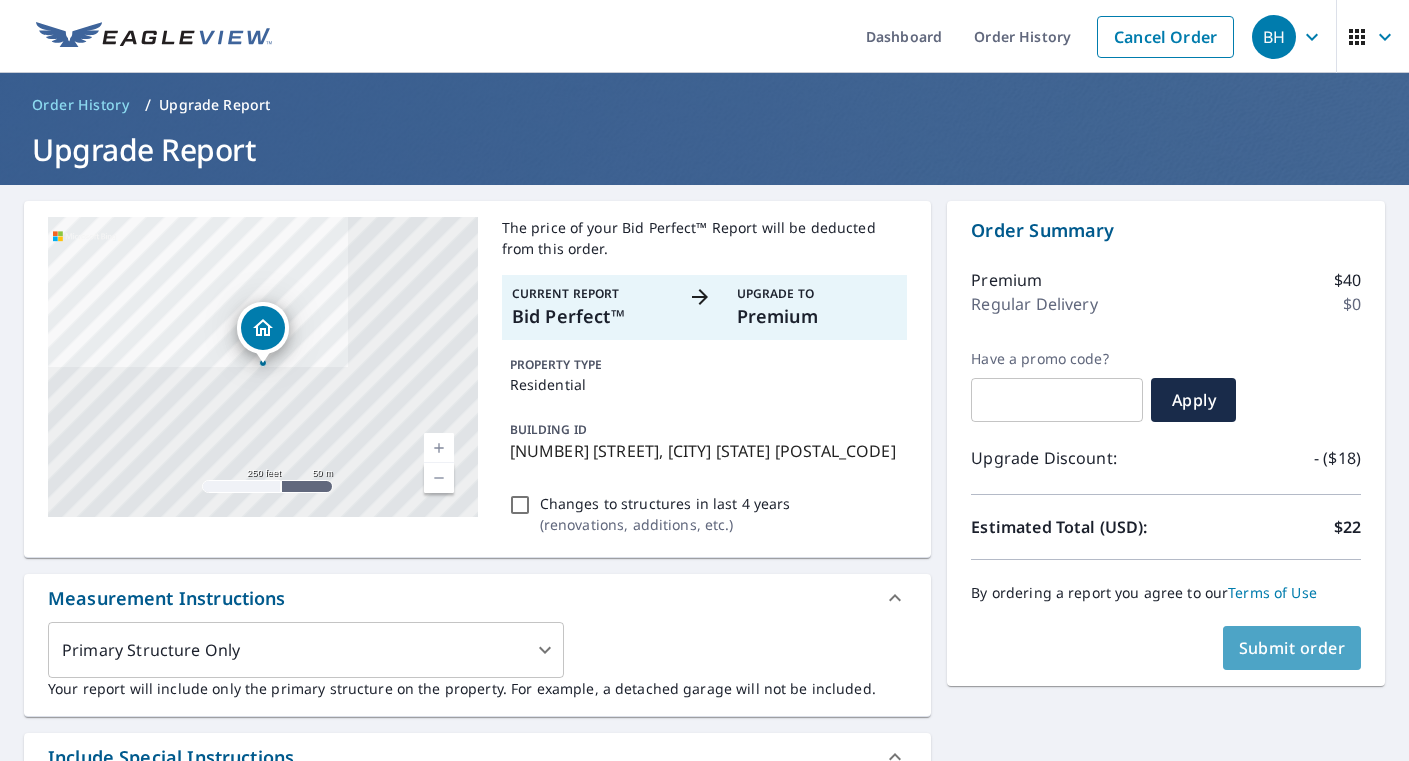 click on "Submit order" at bounding box center (1292, 648) 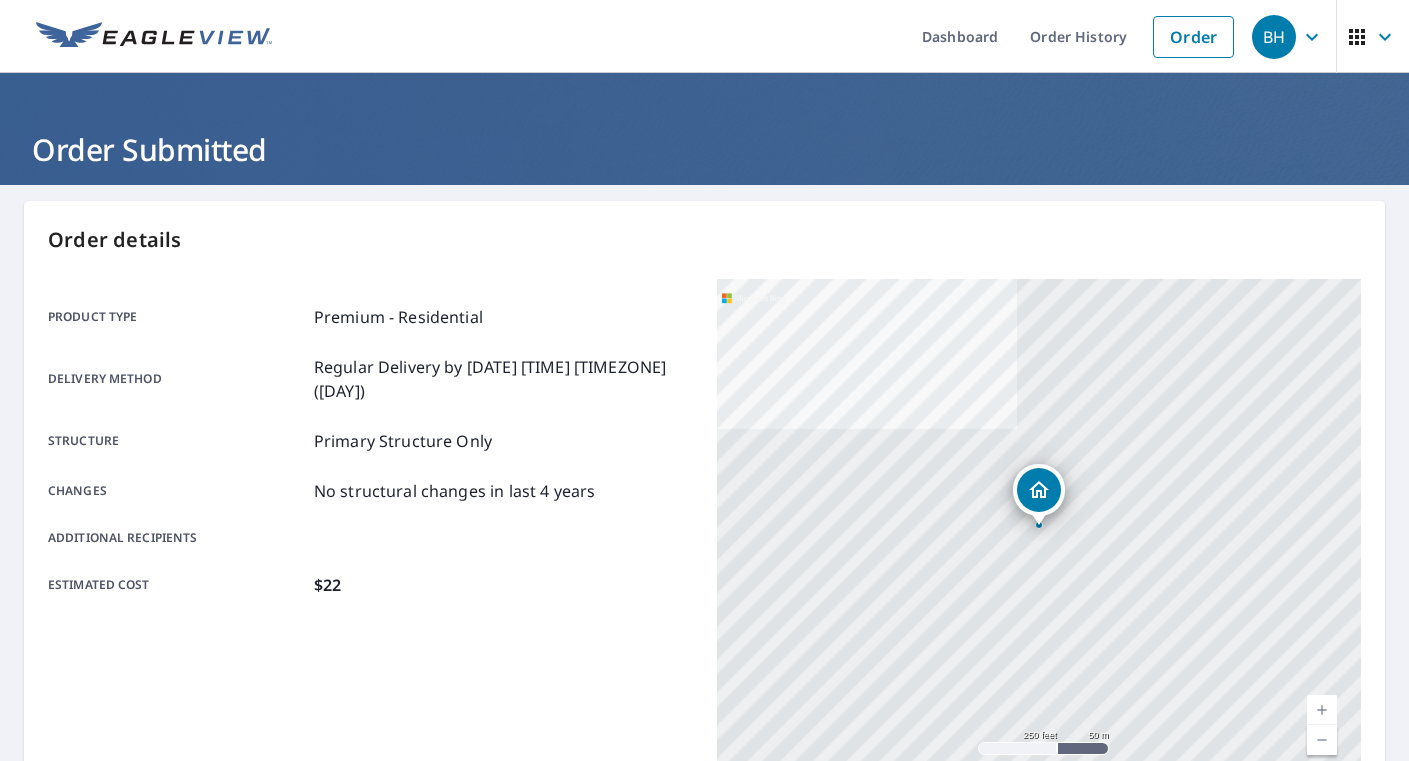 click 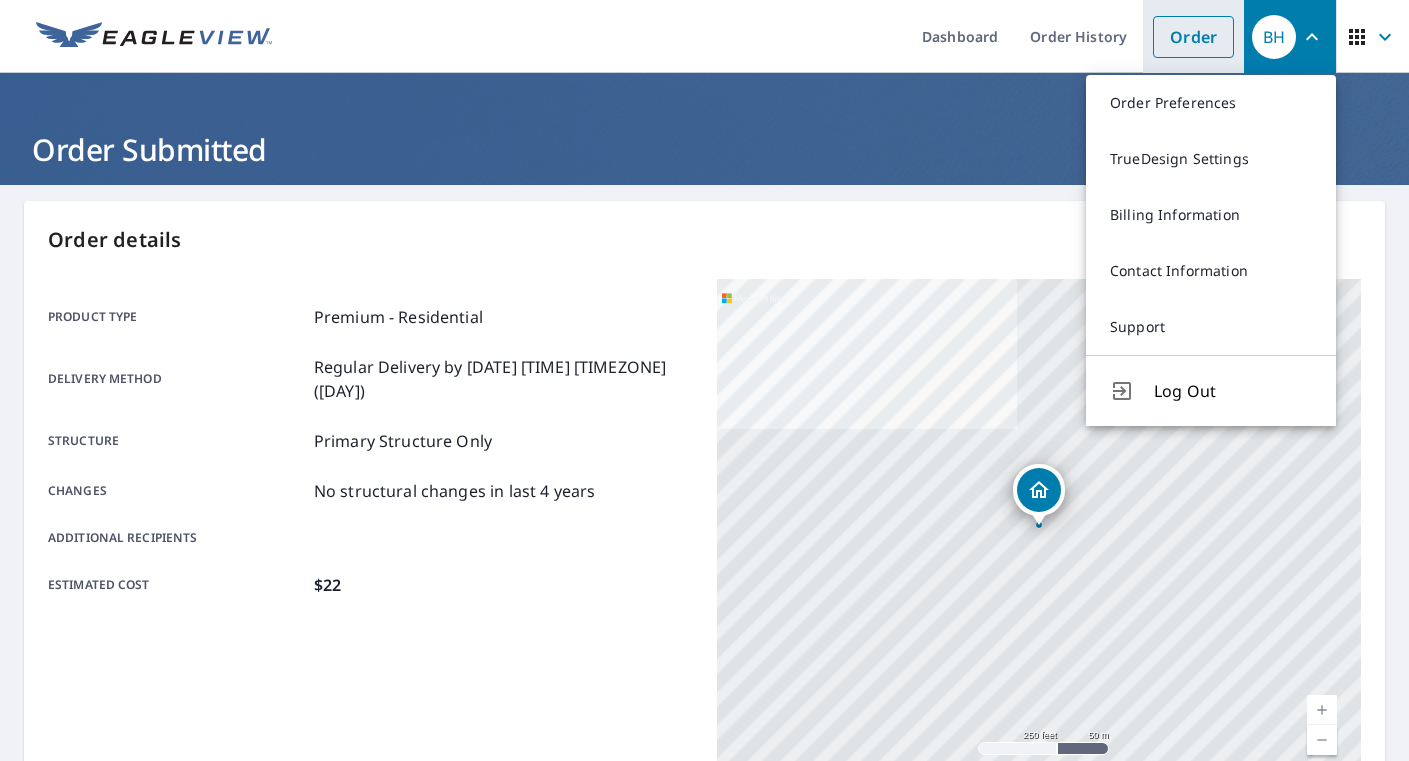 click on "Order" at bounding box center (1193, 37) 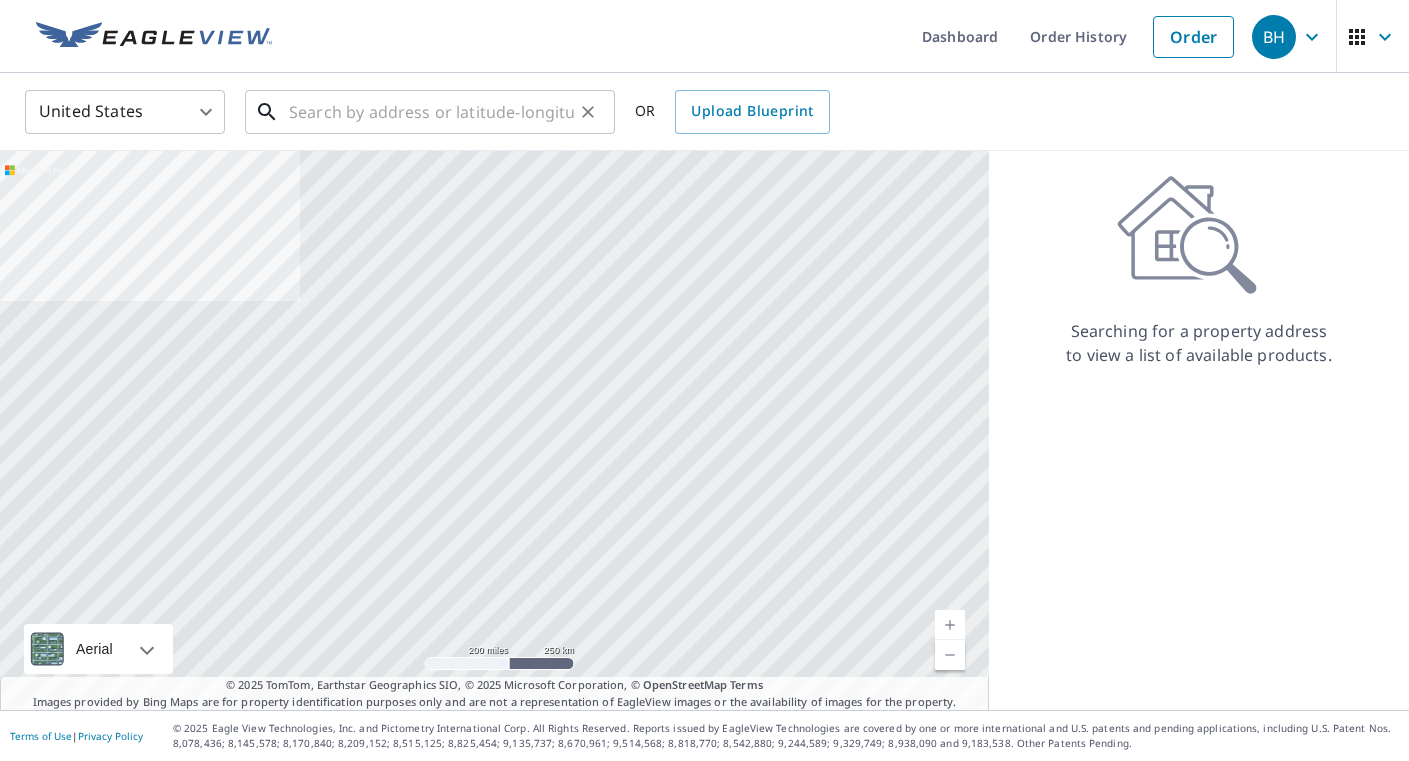 click at bounding box center [431, 112] 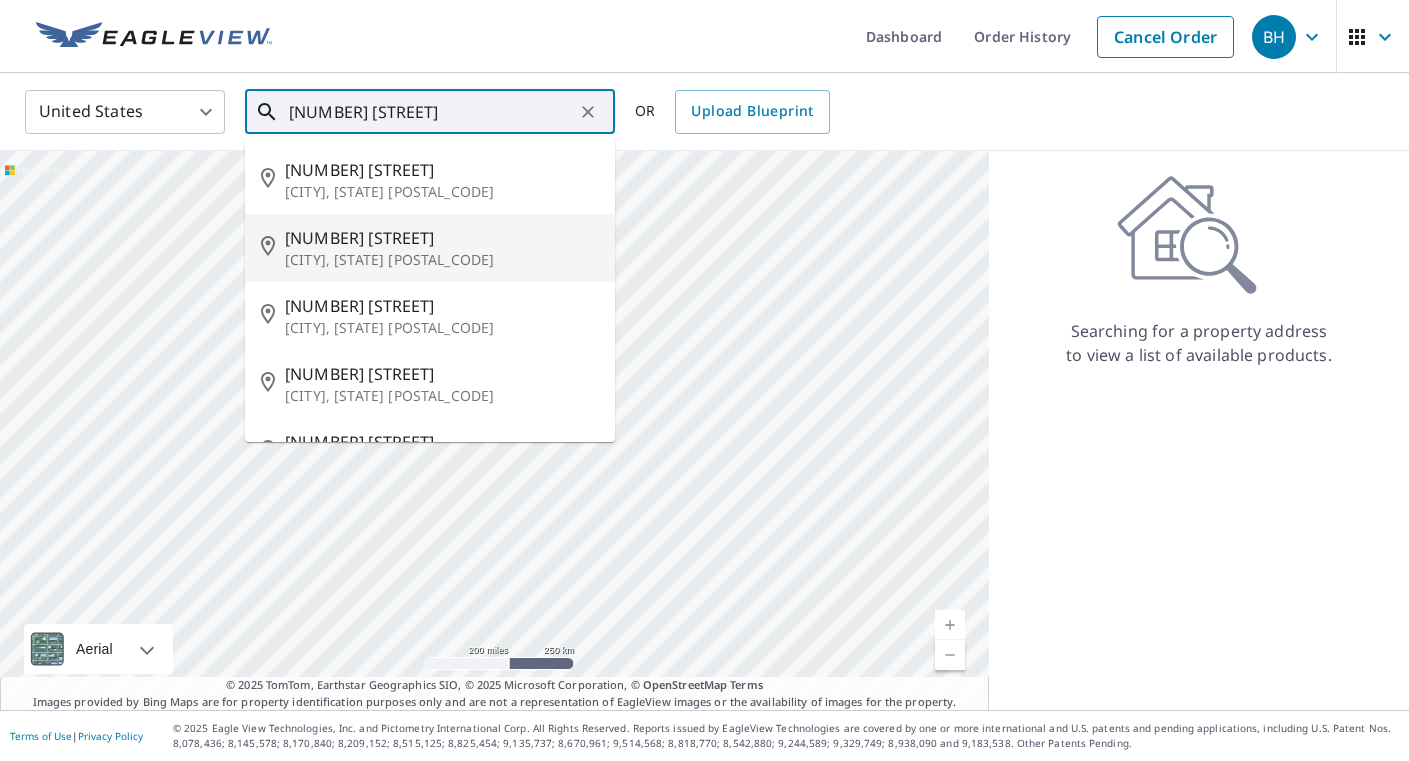 click on "[CITY], [STATE] [POSTAL_CODE]" at bounding box center [442, 260] 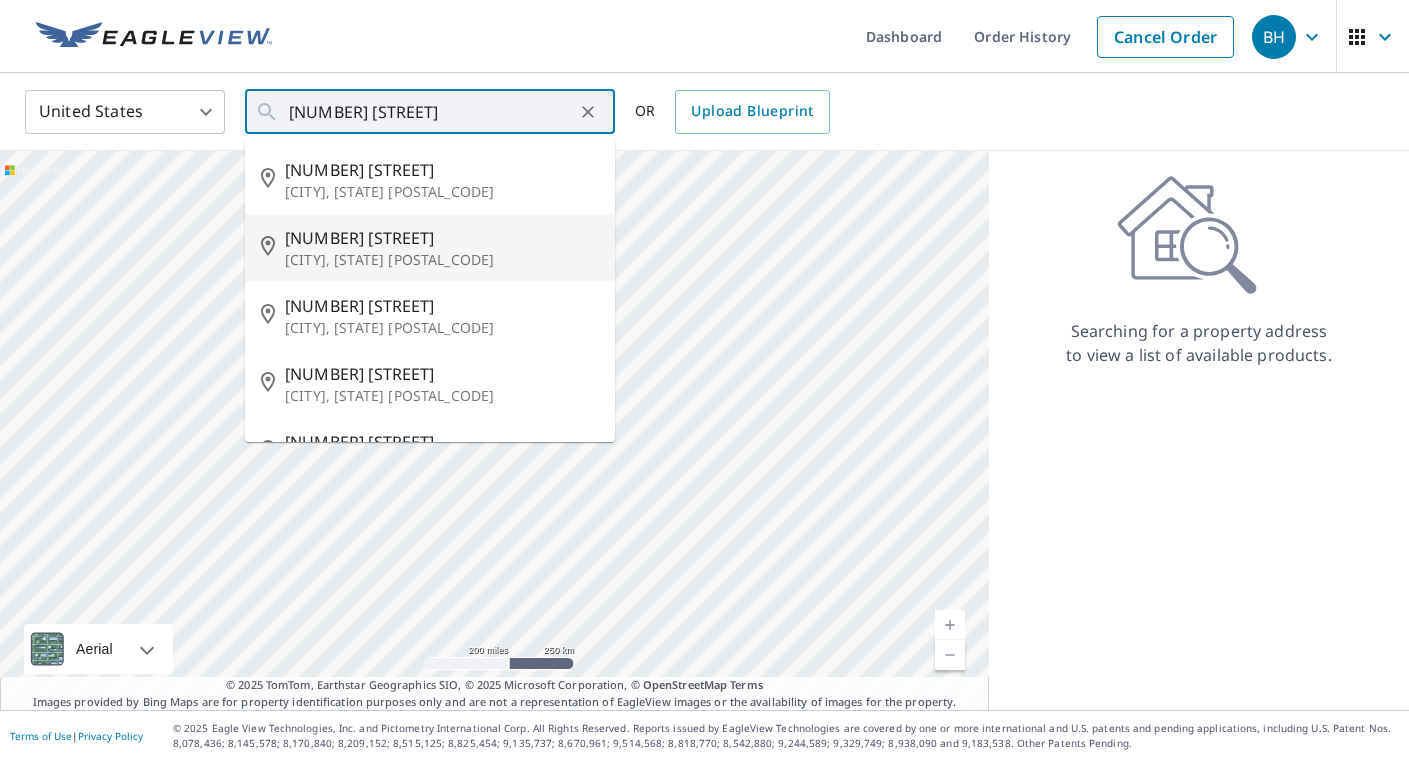 type on "[NUMBER] [STREET] [CITY], [STATE] [POSTAL_CODE]" 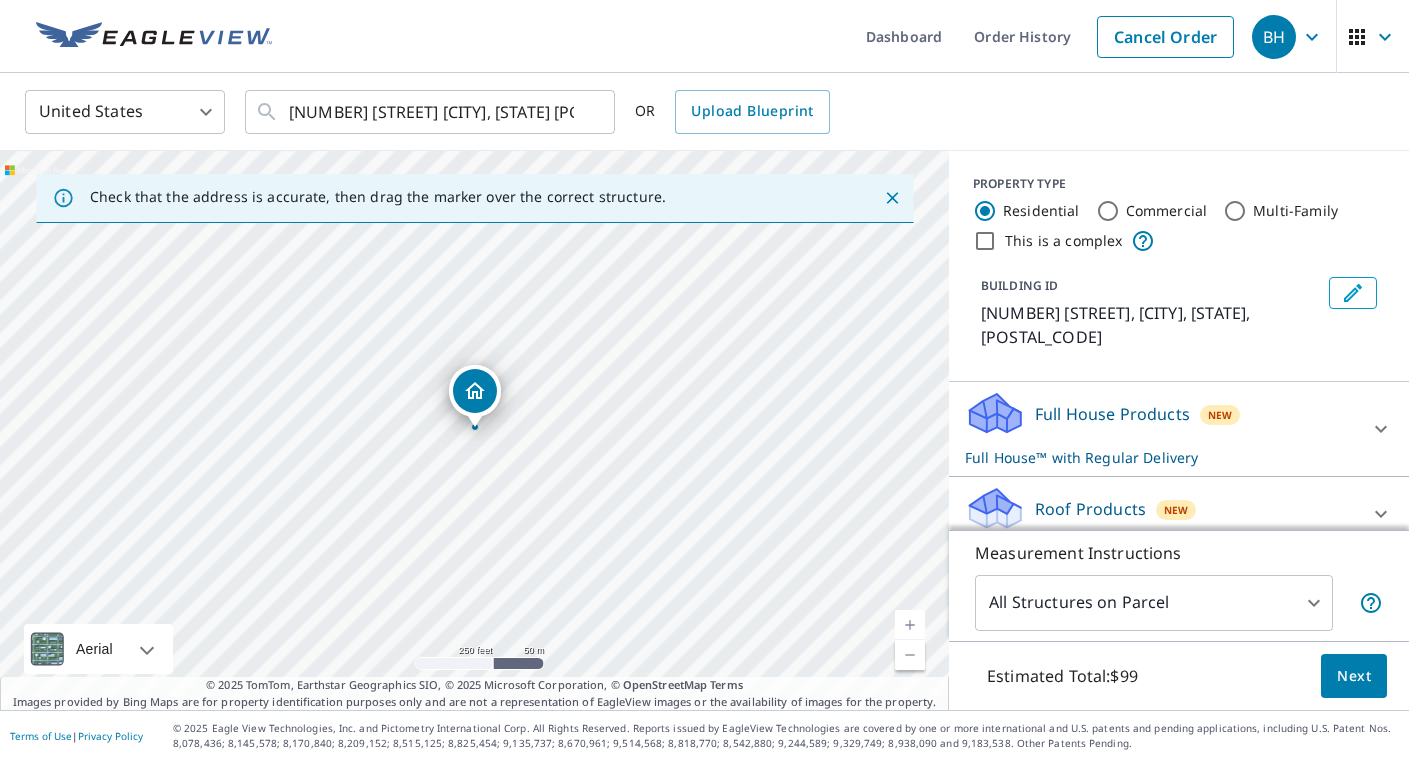 click on "Roof Products" at bounding box center [1090, 509] 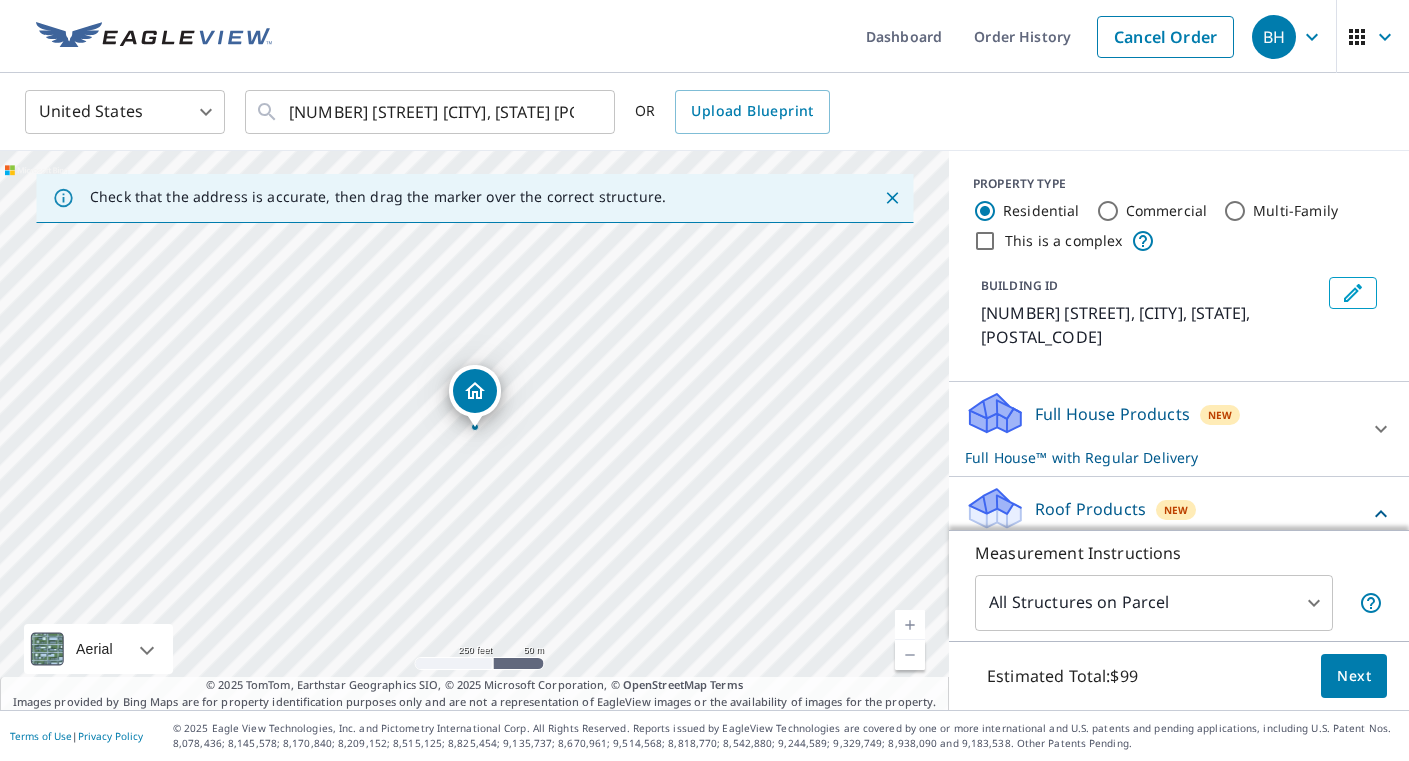 click on "New" at bounding box center (1176, 510) 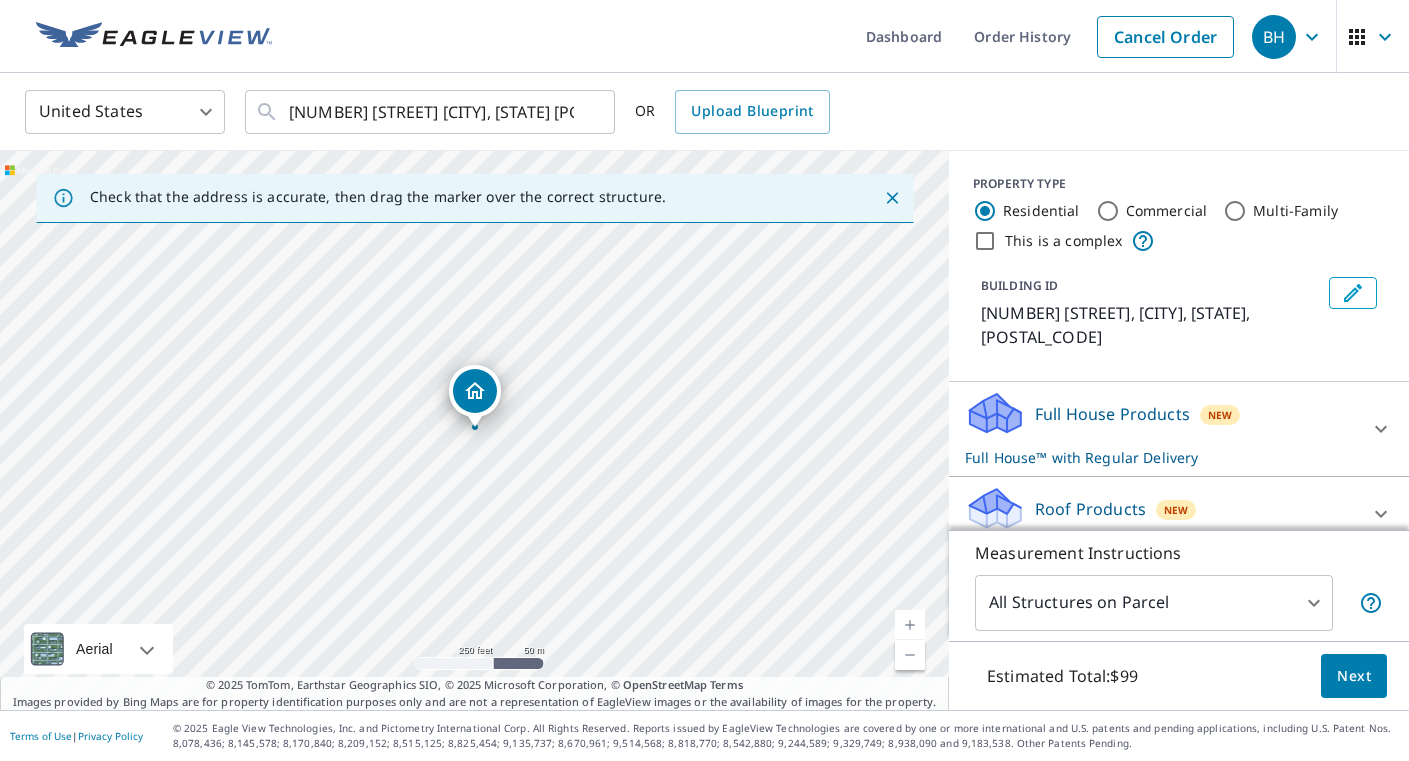 click on "Roof Products" at bounding box center [1090, 509] 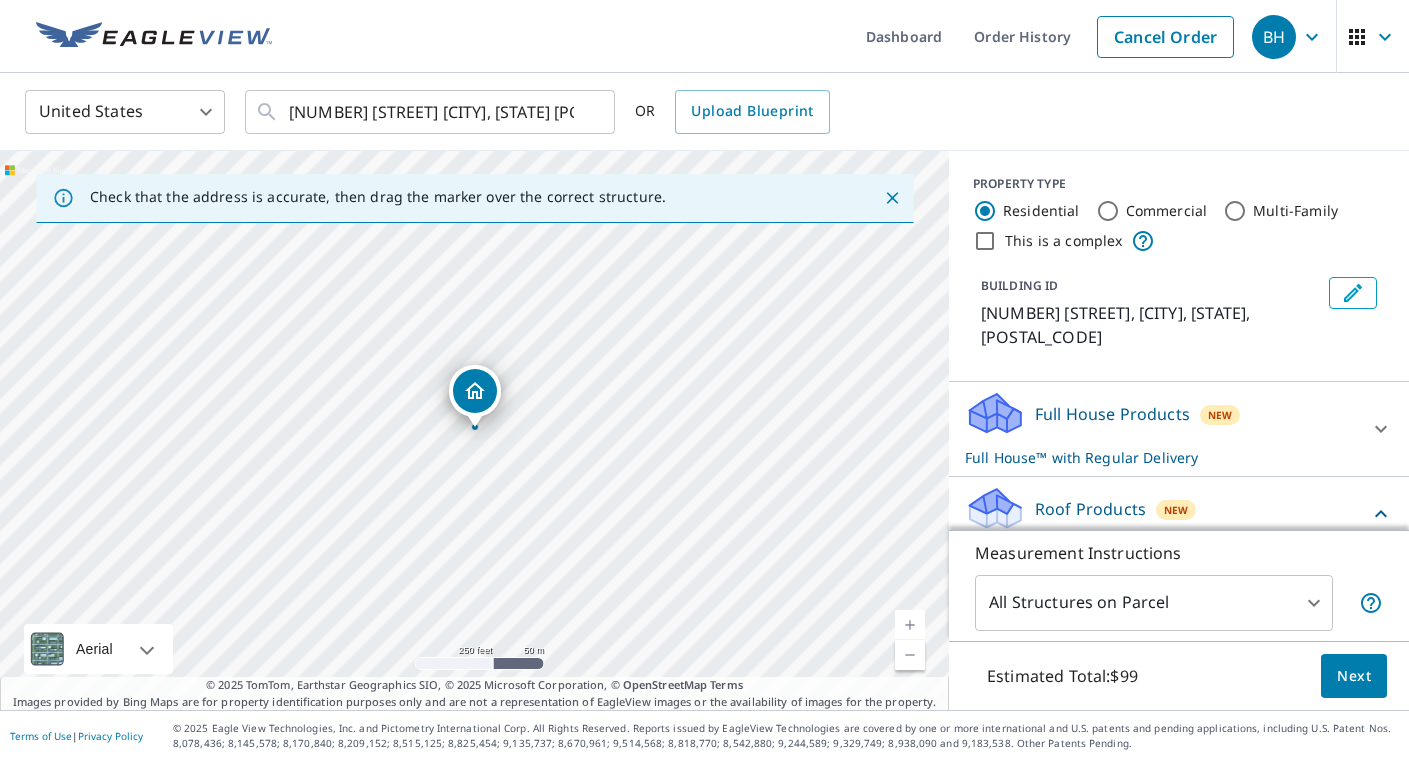 click 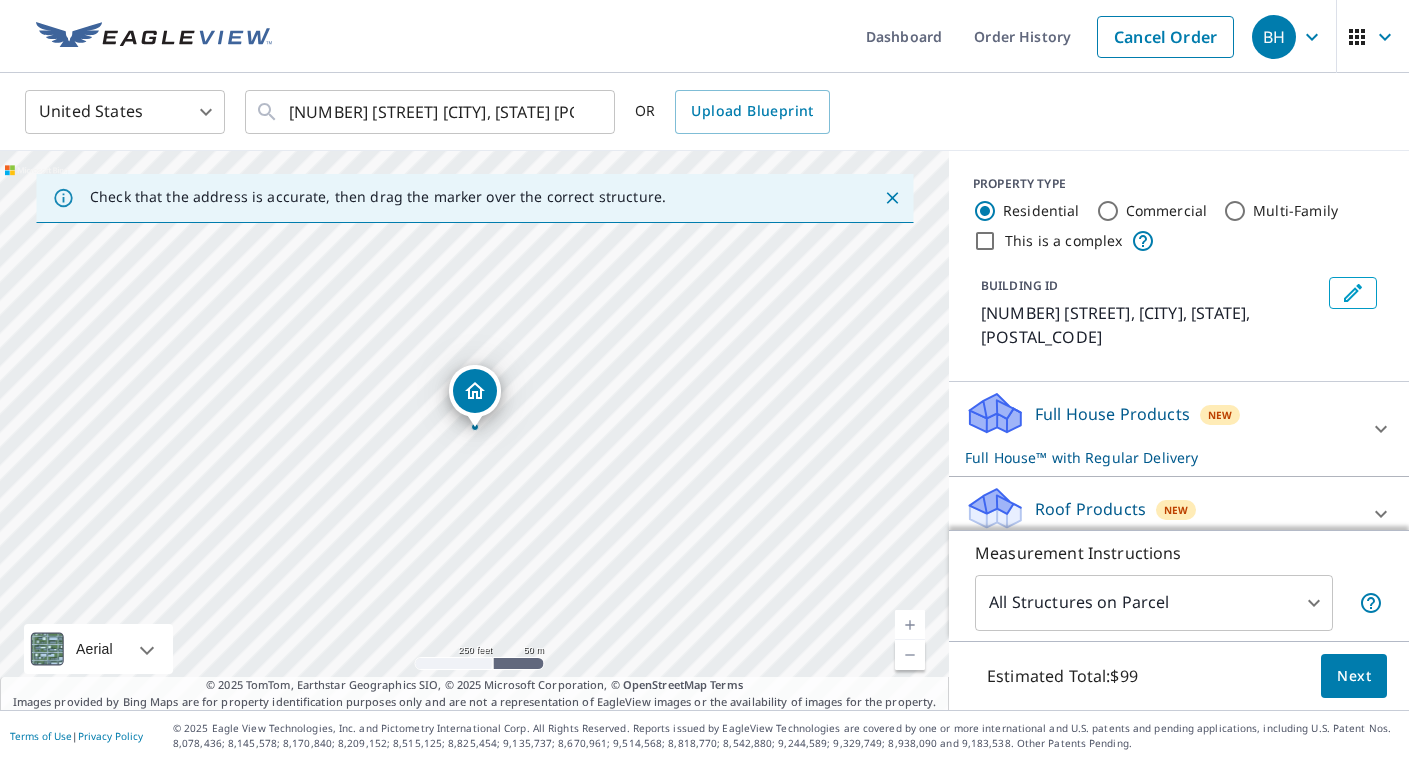 scroll, scrollTop: 107, scrollLeft: 0, axis: vertical 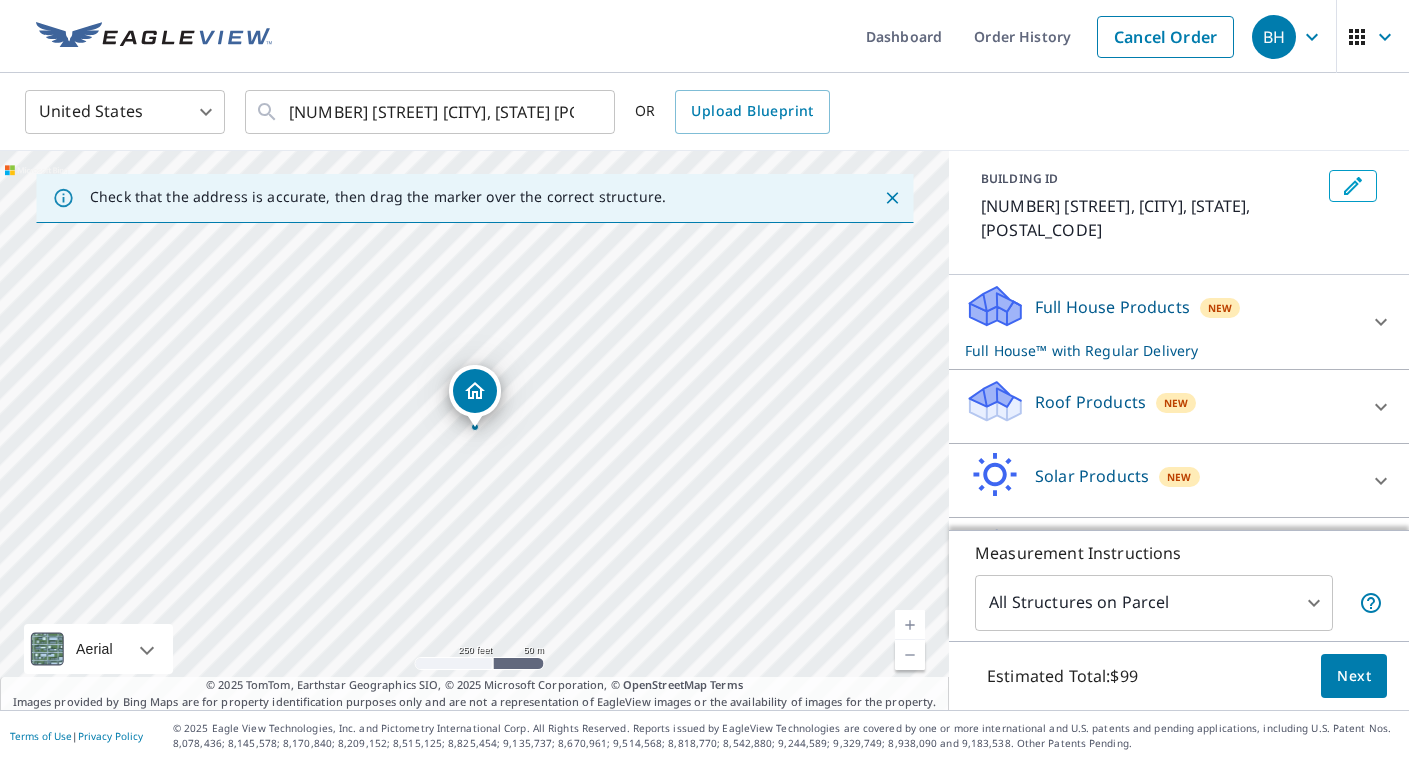 click on "Roof Products" at bounding box center [1090, 402] 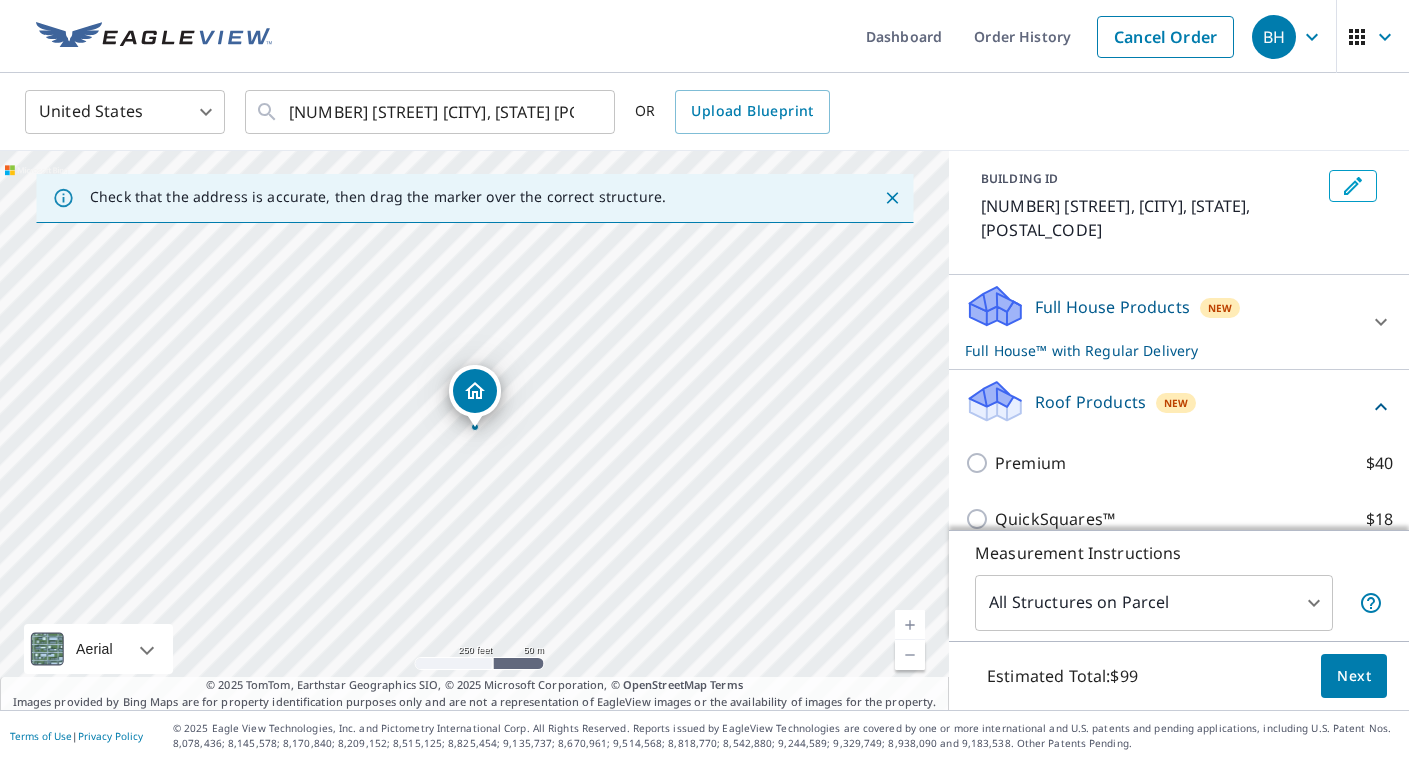scroll, scrollTop: 207, scrollLeft: 0, axis: vertical 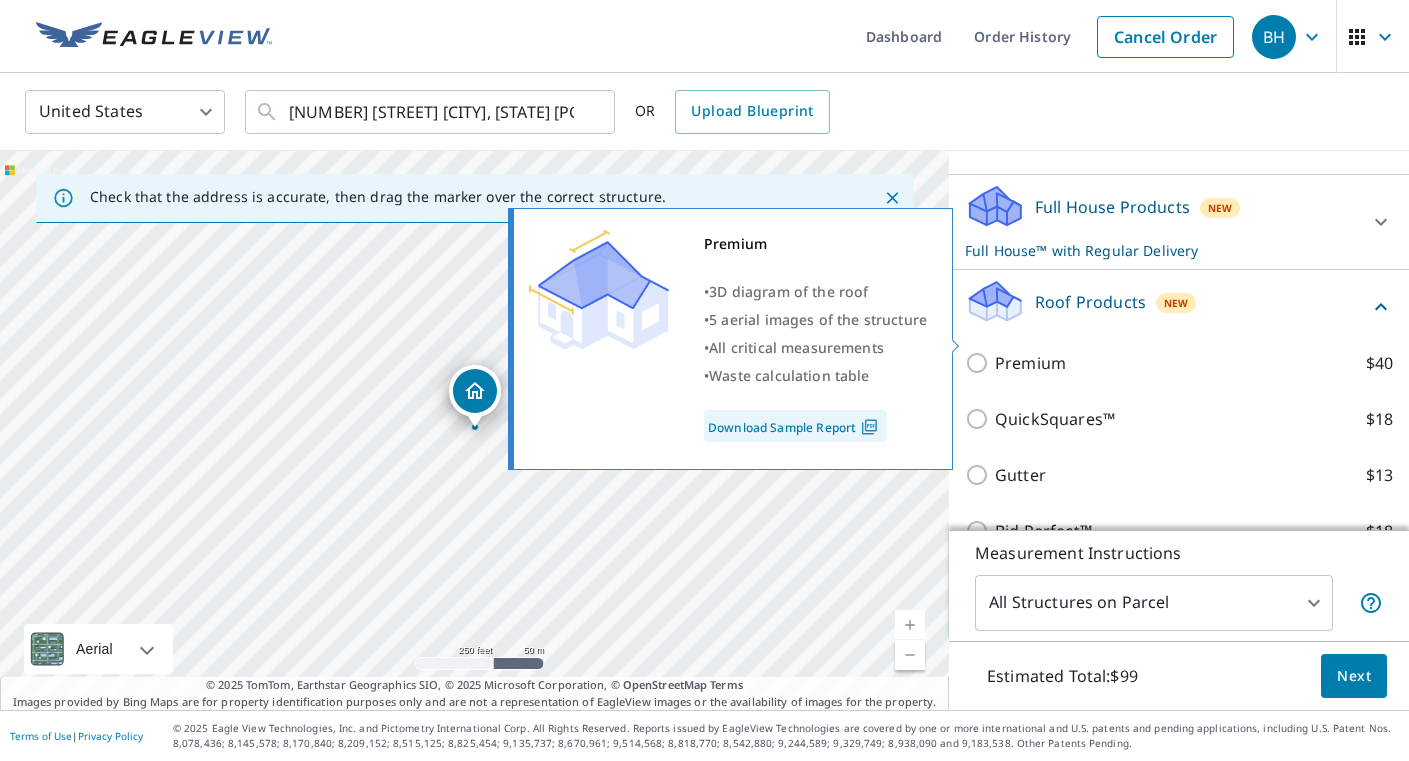 click on "Premium $40" at bounding box center [980, 363] 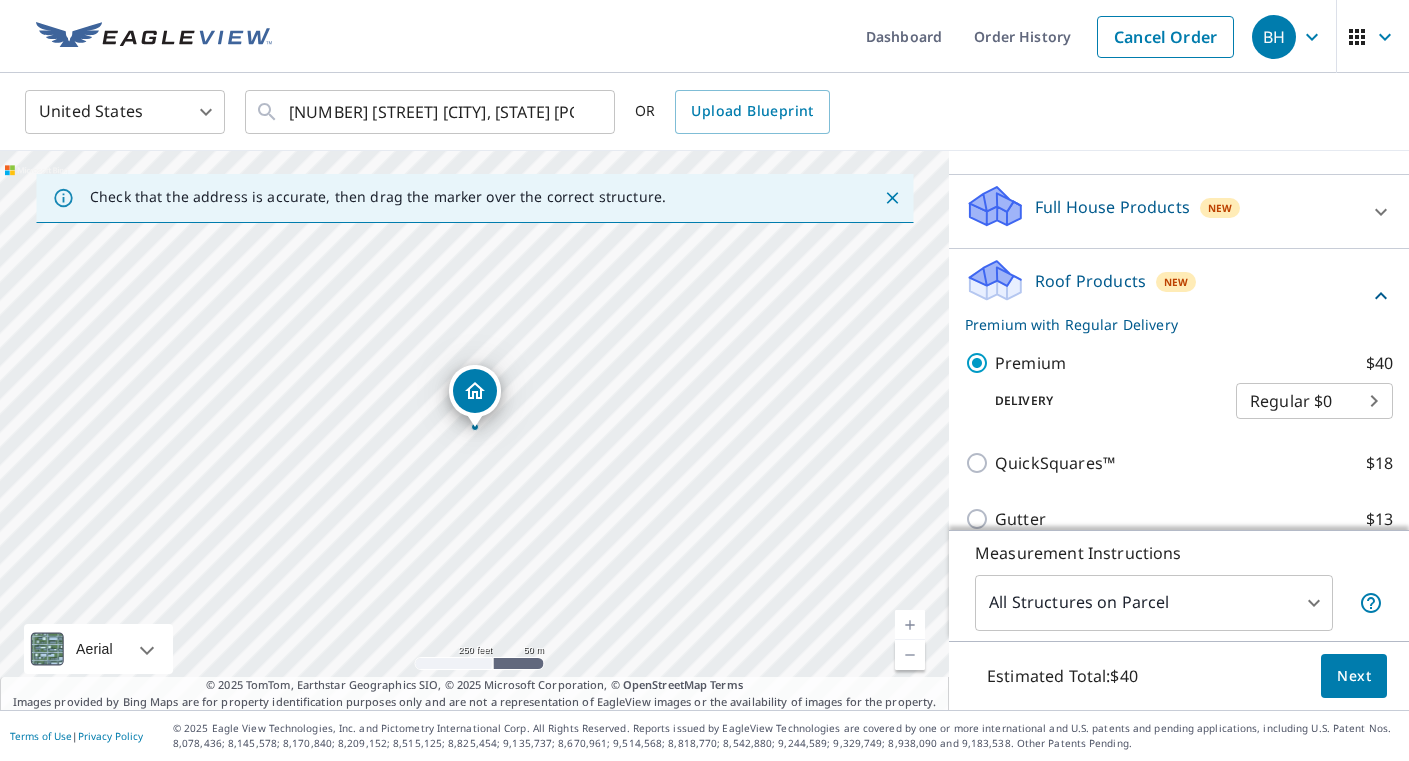 click on "Next" at bounding box center (1354, 676) 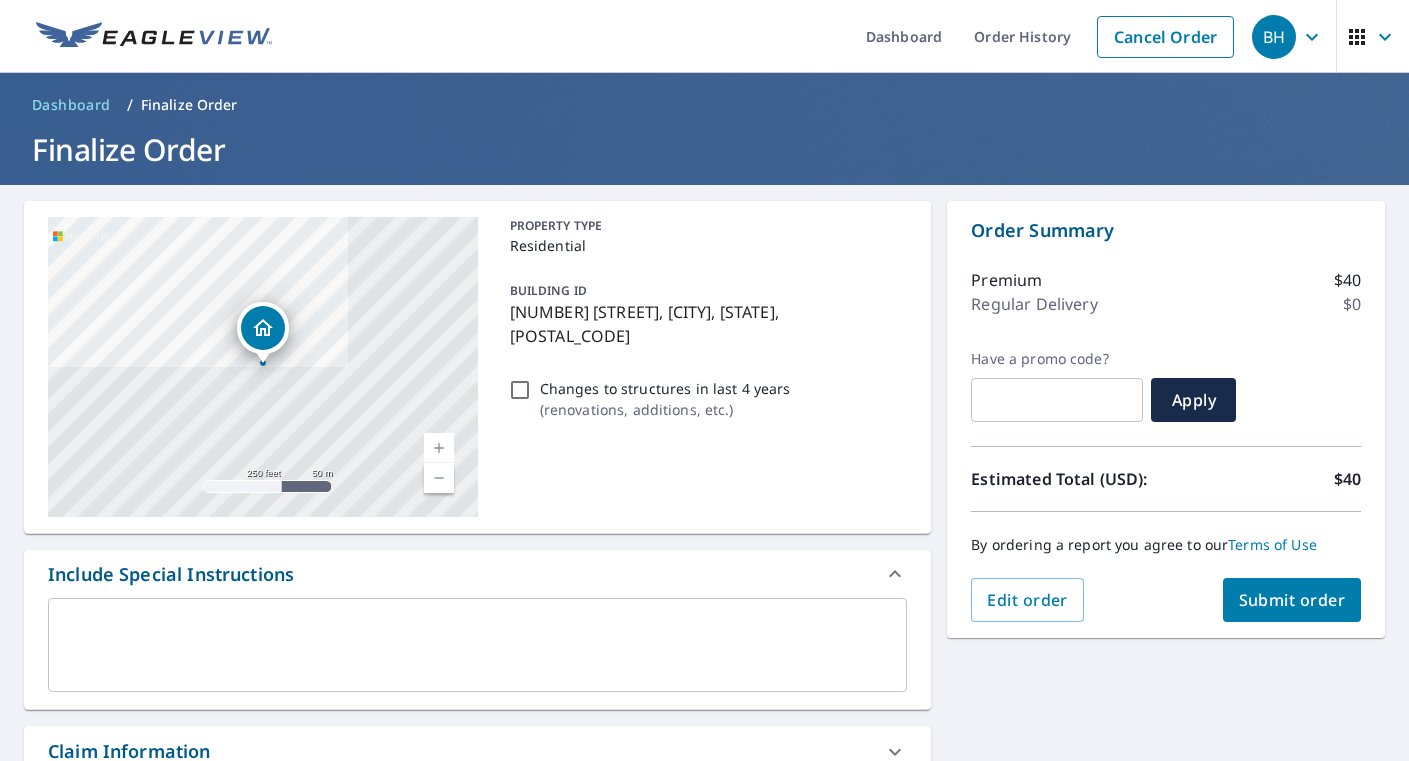 click on "Submit order" at bounding box center [1292, 600] 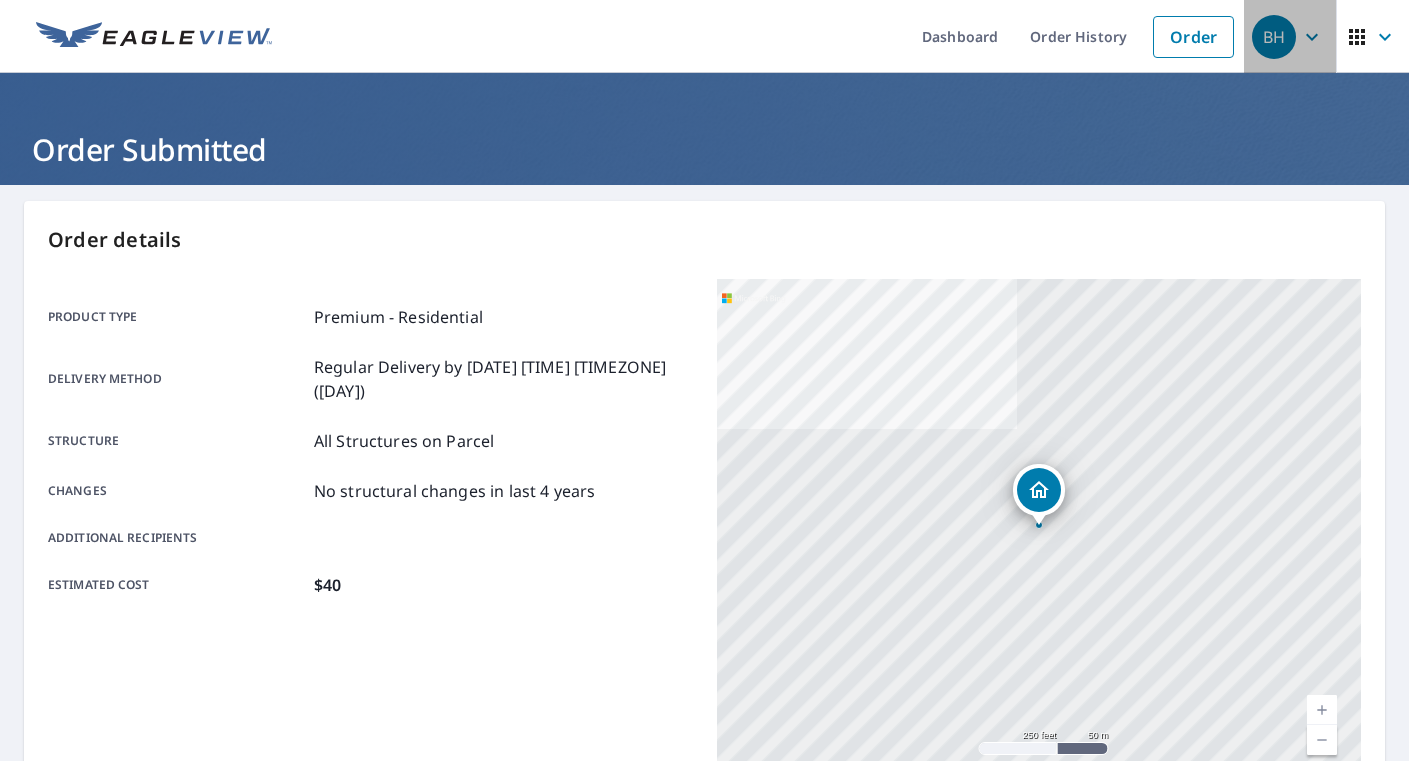 click 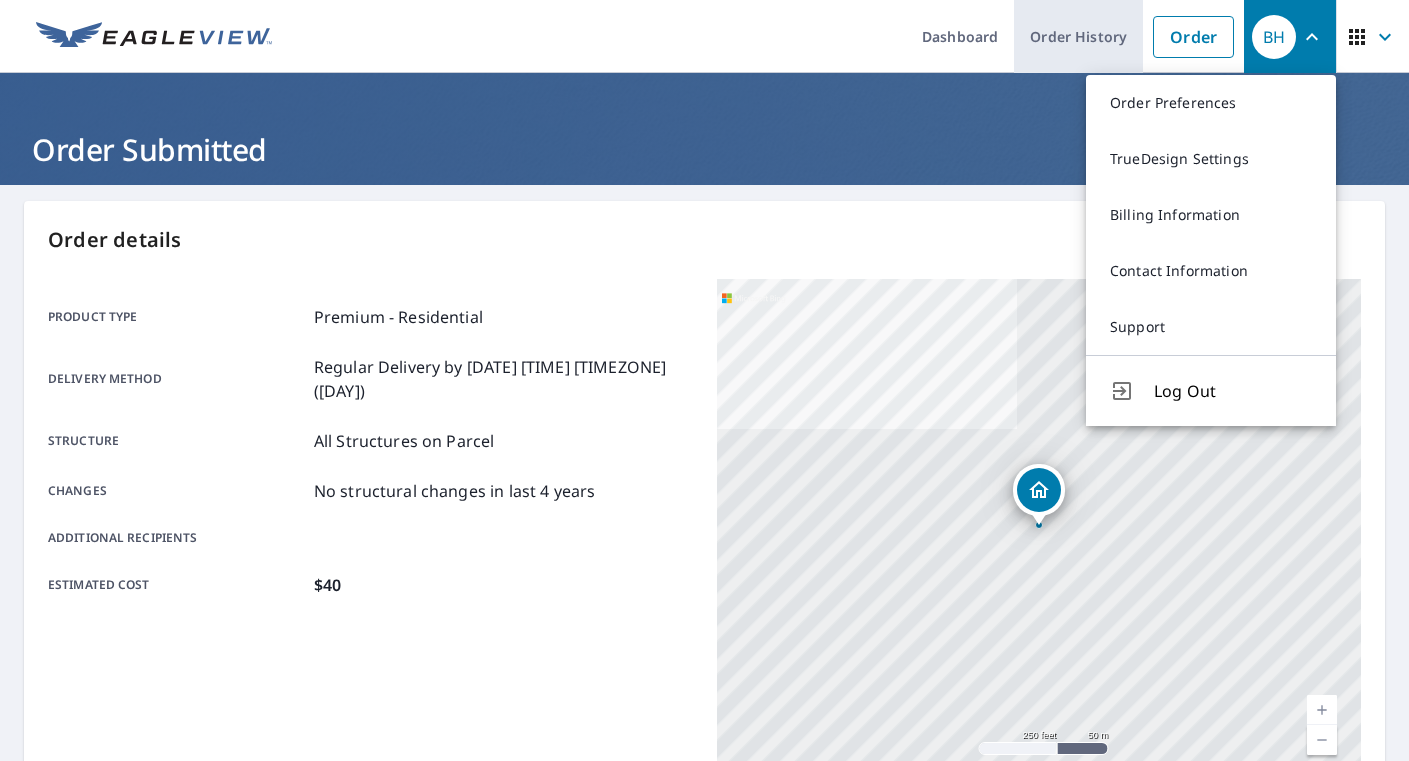 click on "Order History" at bounding box center (1078, 36) 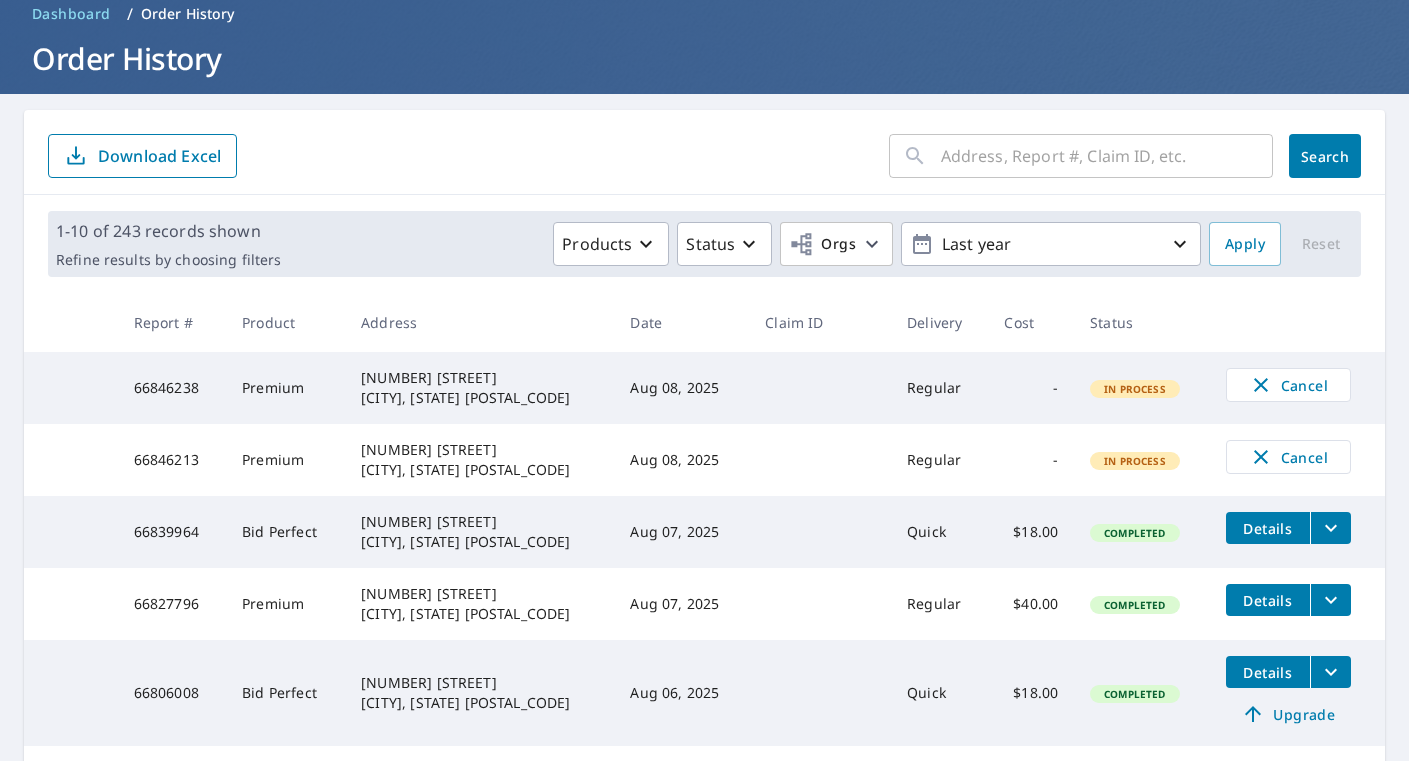 scroll, scrollTop: 124, scrollLeft: 0, axis: vertical 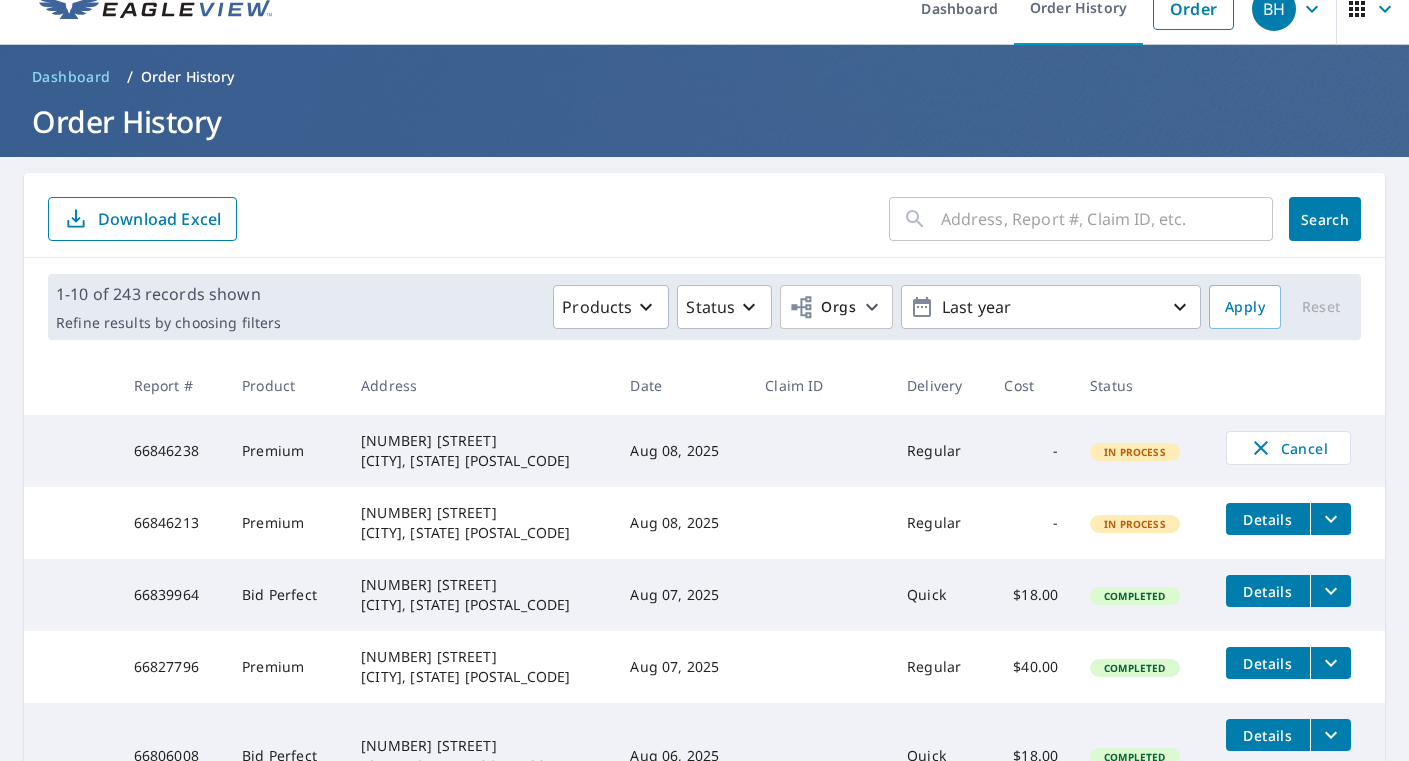 click 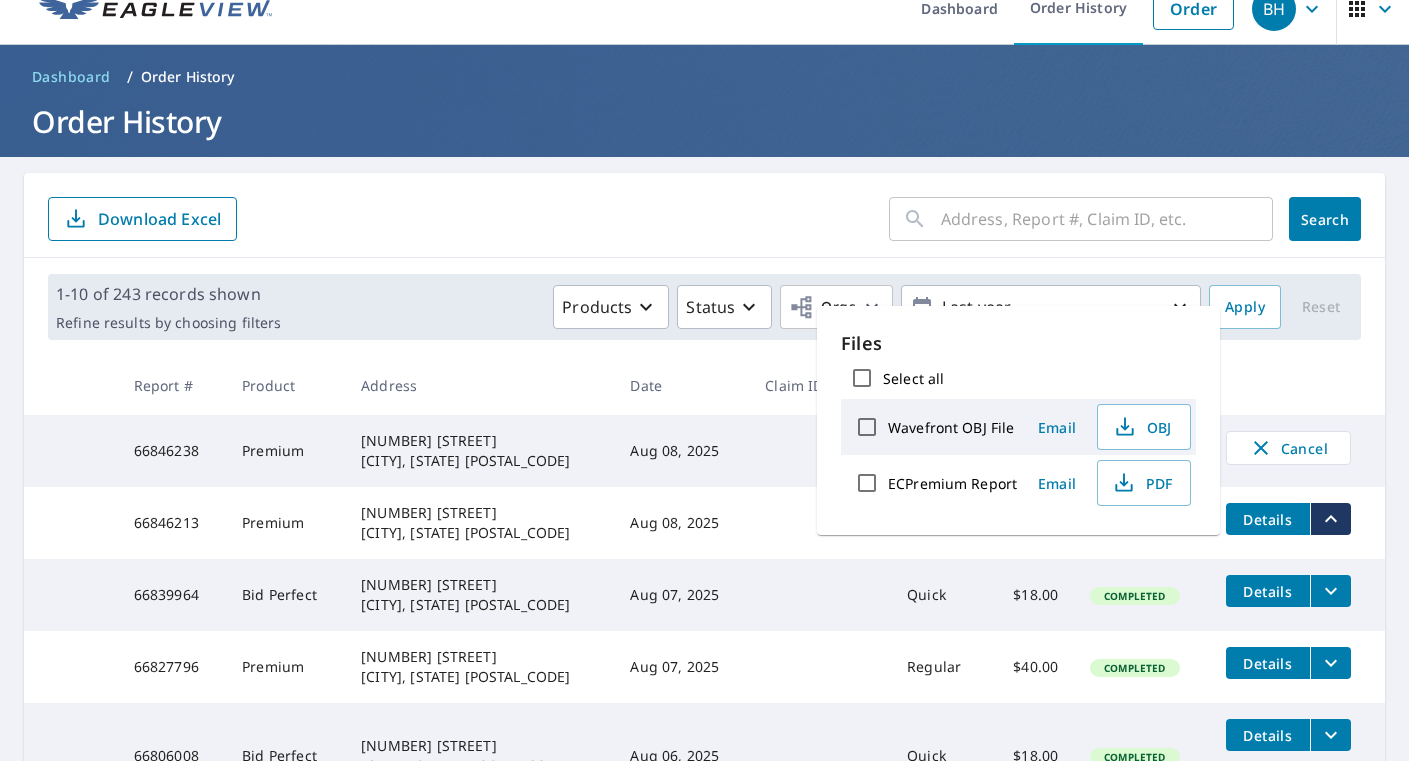 click on "ECPremium Report" at bounding box center [952, 483] 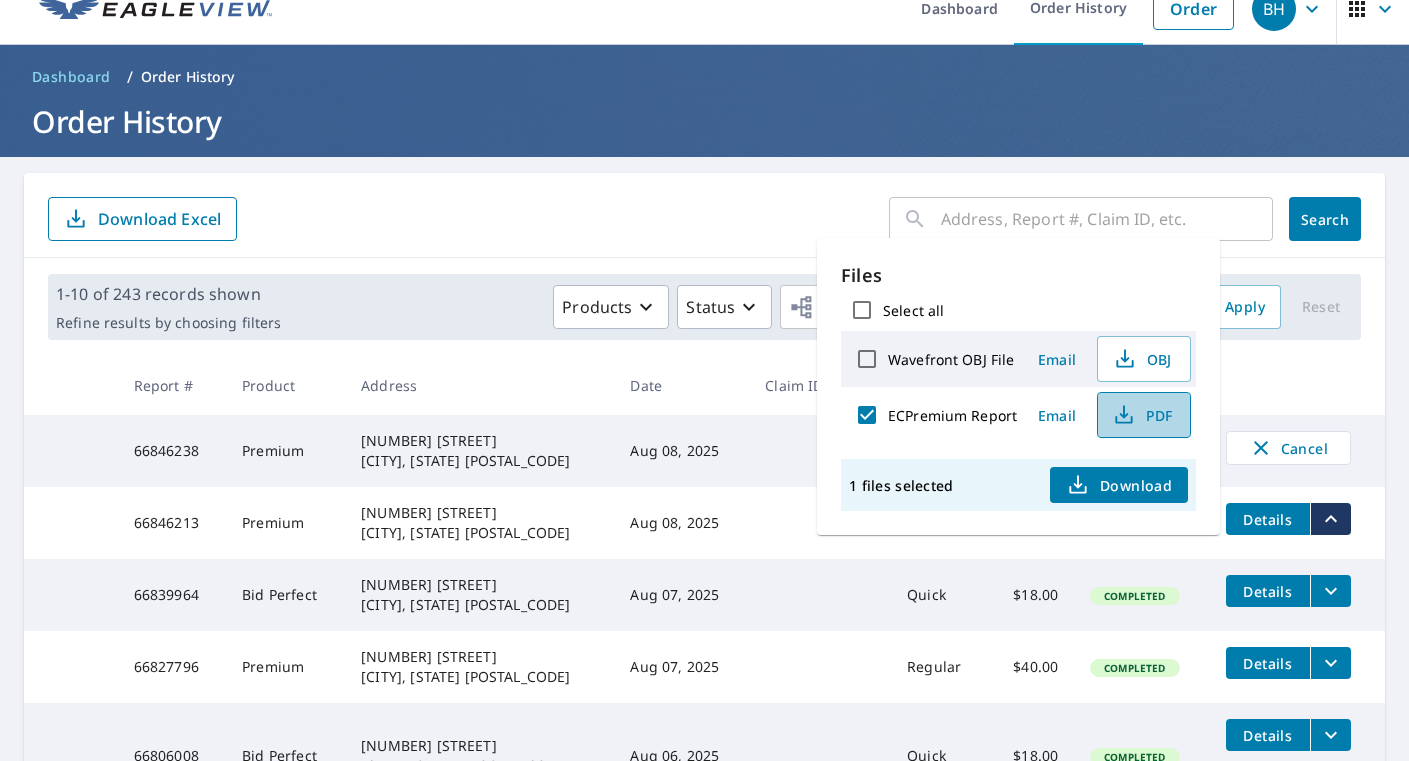 click on "PDF" at bounding box center [1142, 415] 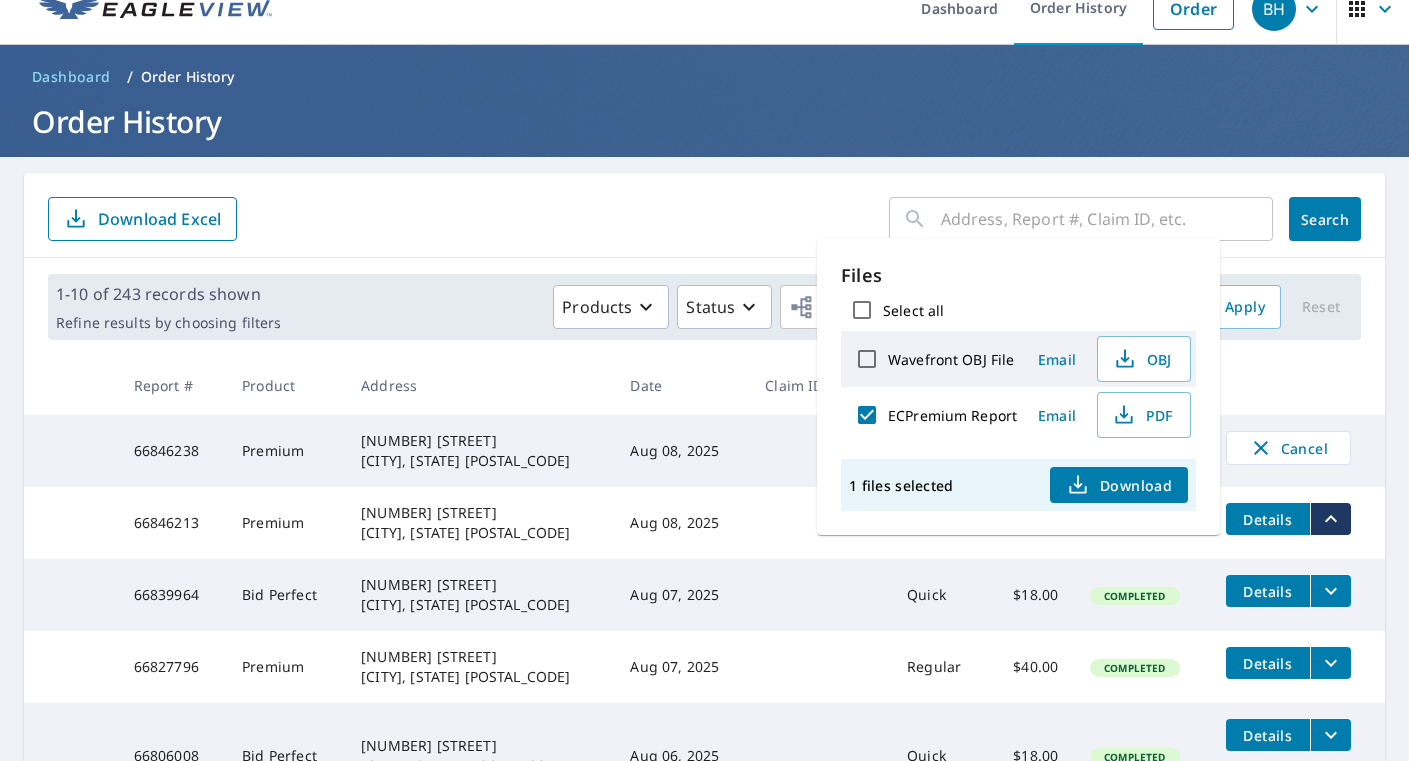click on "​ Search Download Excel" at bounding box center (704, 219) 